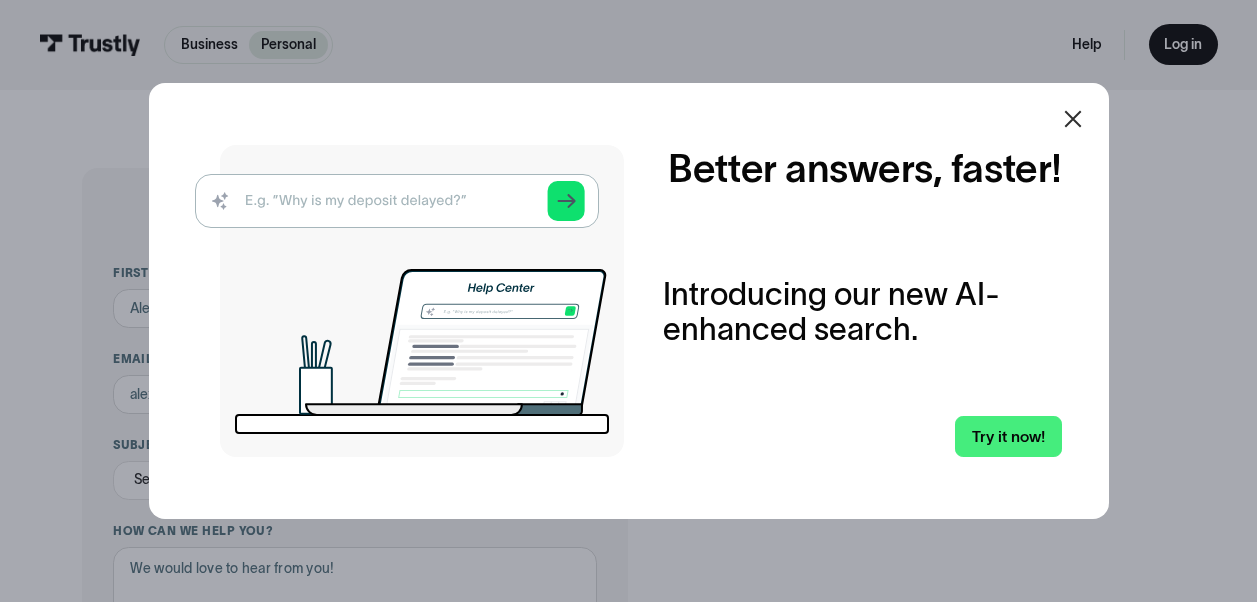 scroll, scrollTop: 0, scrollLeft: 0, axis: both 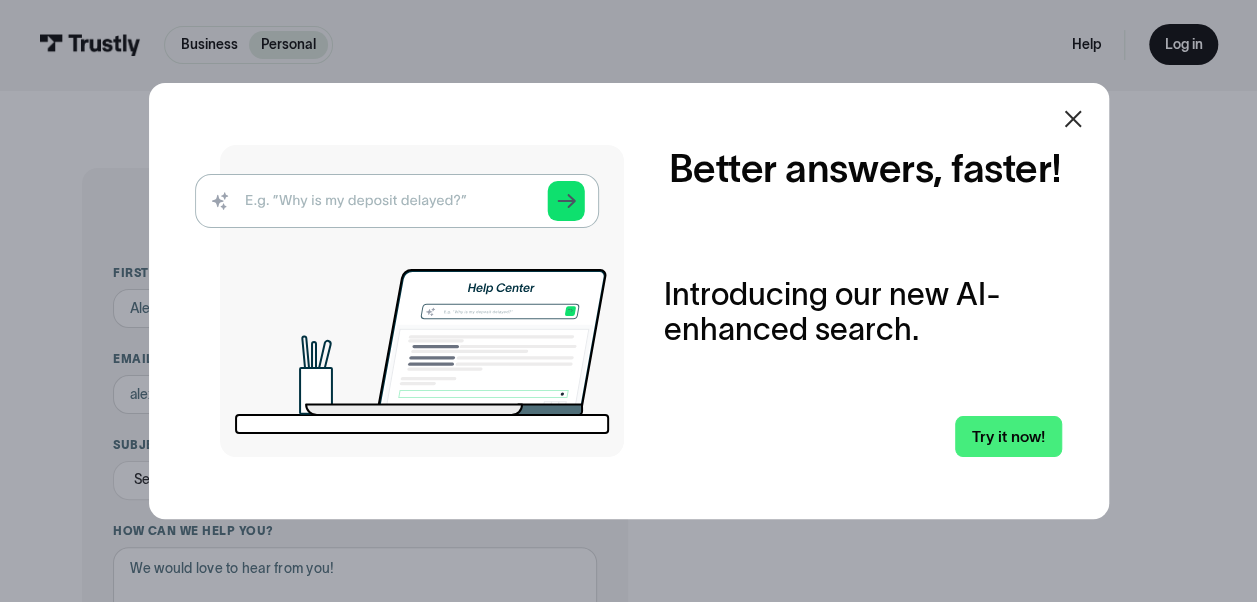 drag, startPoint x: 0, startPoint y: 0, endPoint x: 1078, endPoint y: 110, distance: 1083.5977 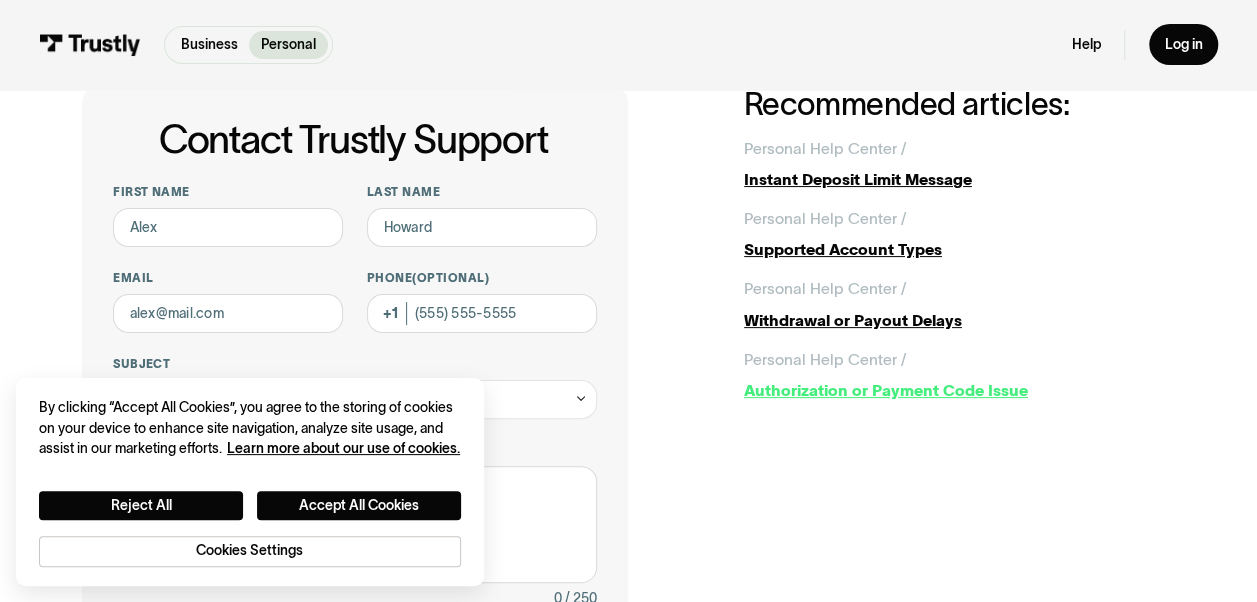 scroll, scrollTop: 100, scrollLeft: 0, axis: vertical 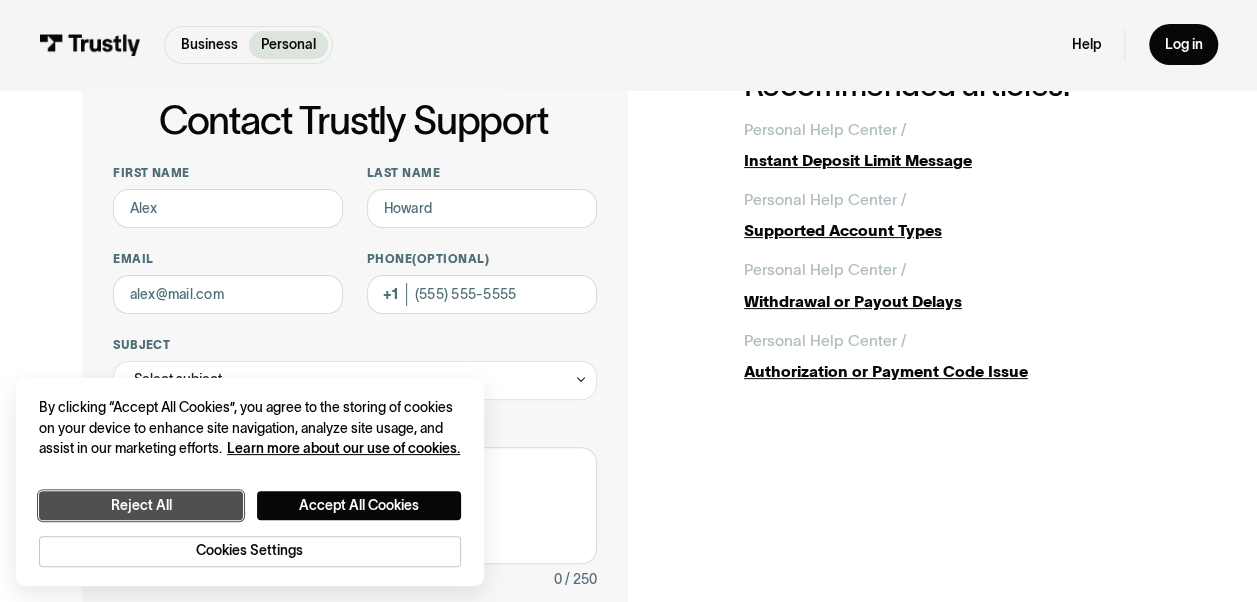 click on "Reject All" at bounding box center [141, 505] 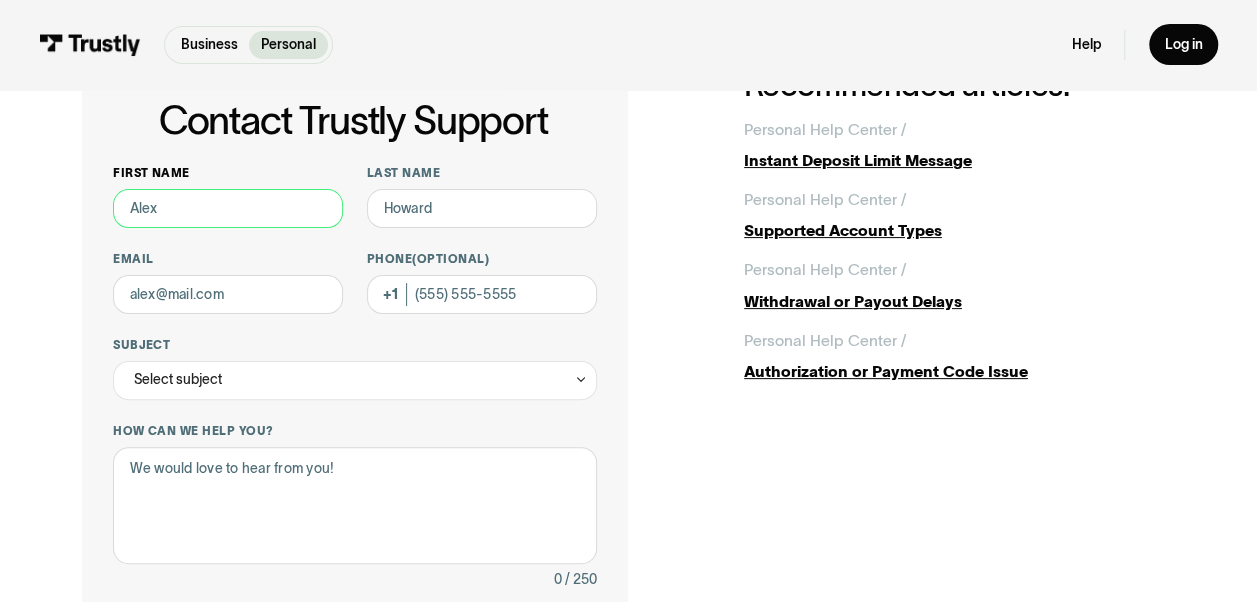 click on "First name" at bounding box center [228, 208] 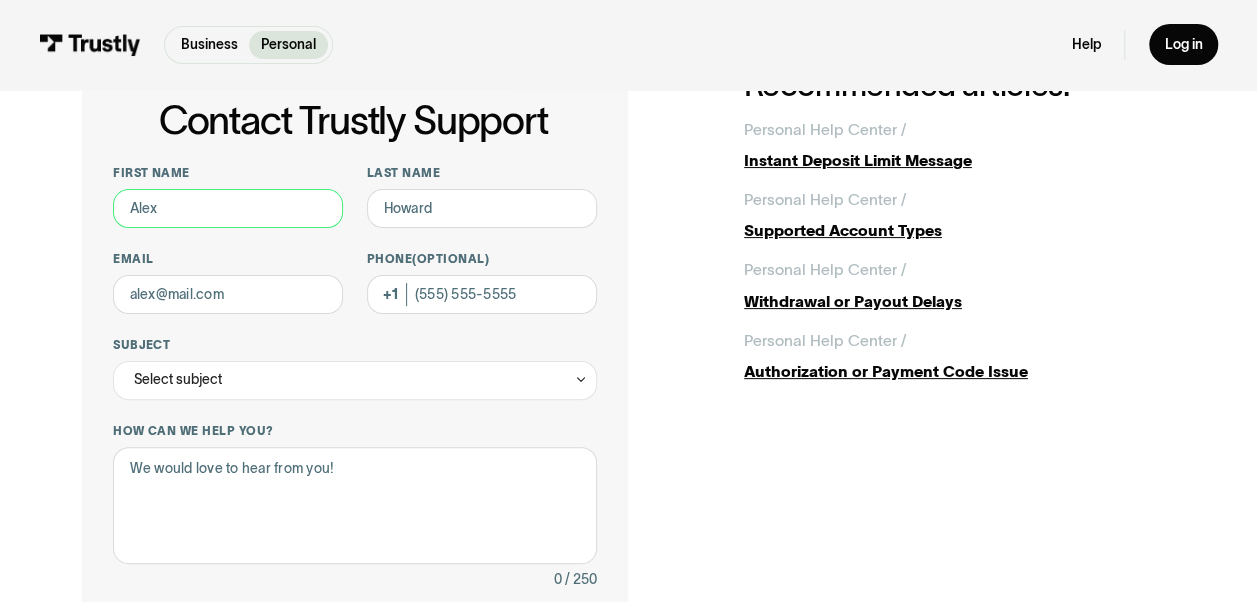 type on "[FIRST]" 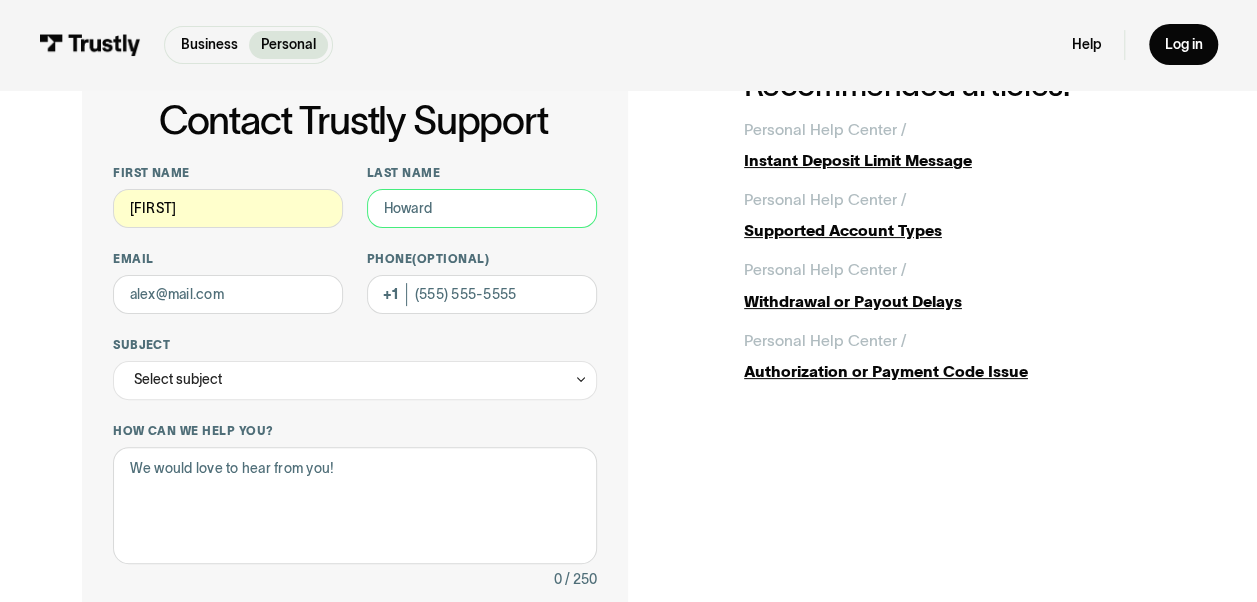 type on "[LAST]" 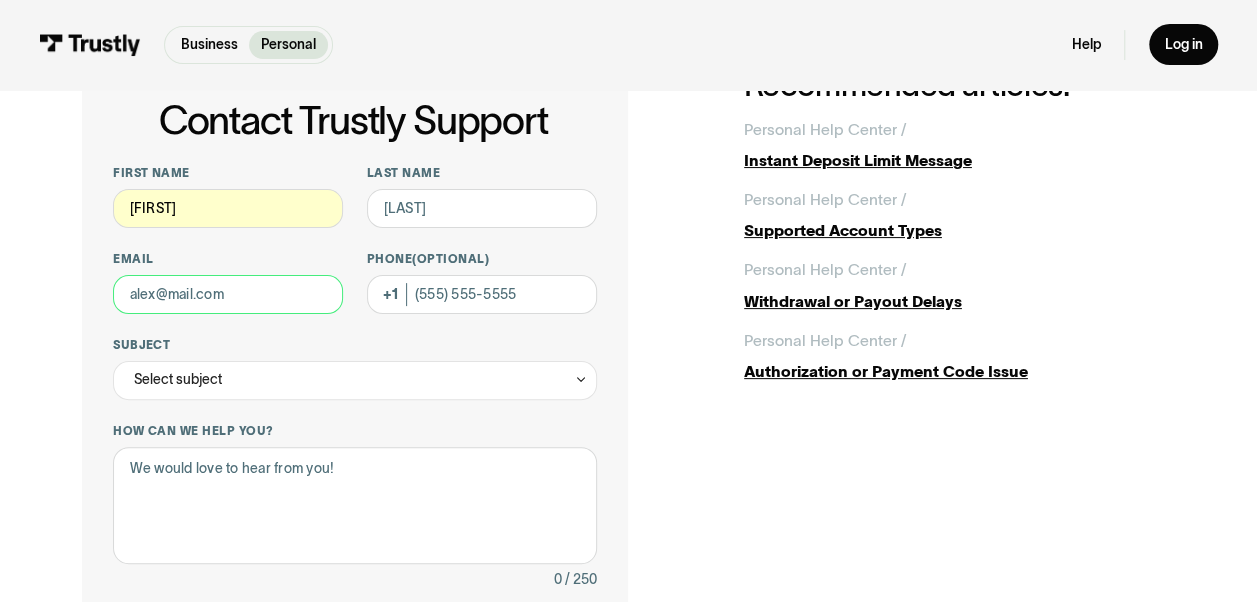 type on "[EMAIL]" 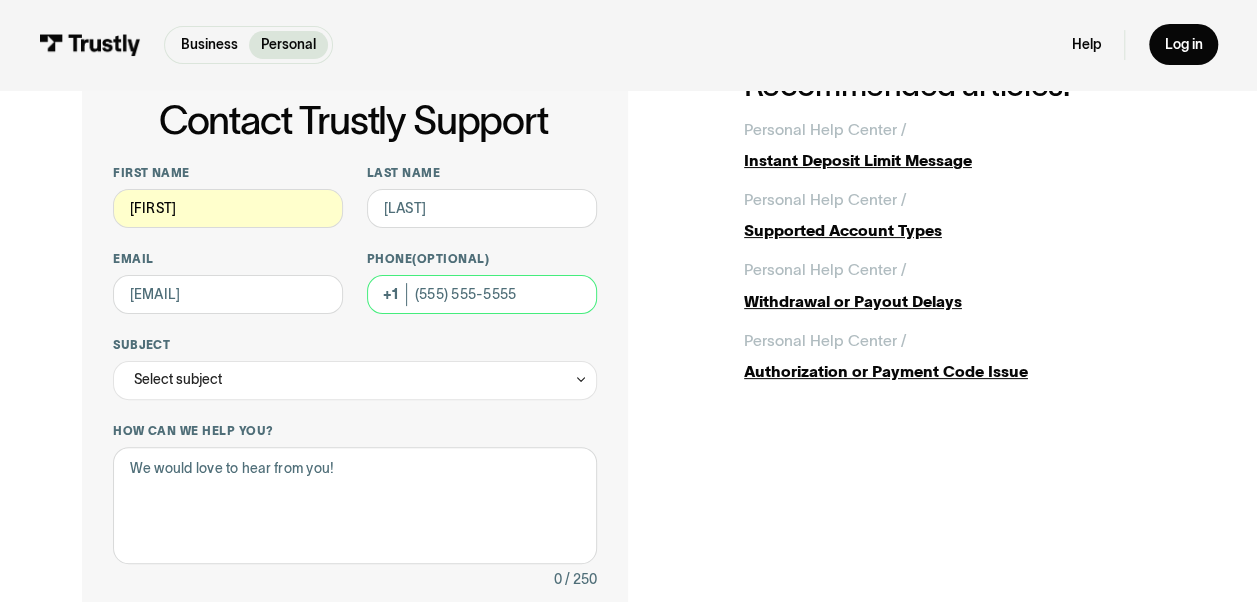type on "[PHONE]" 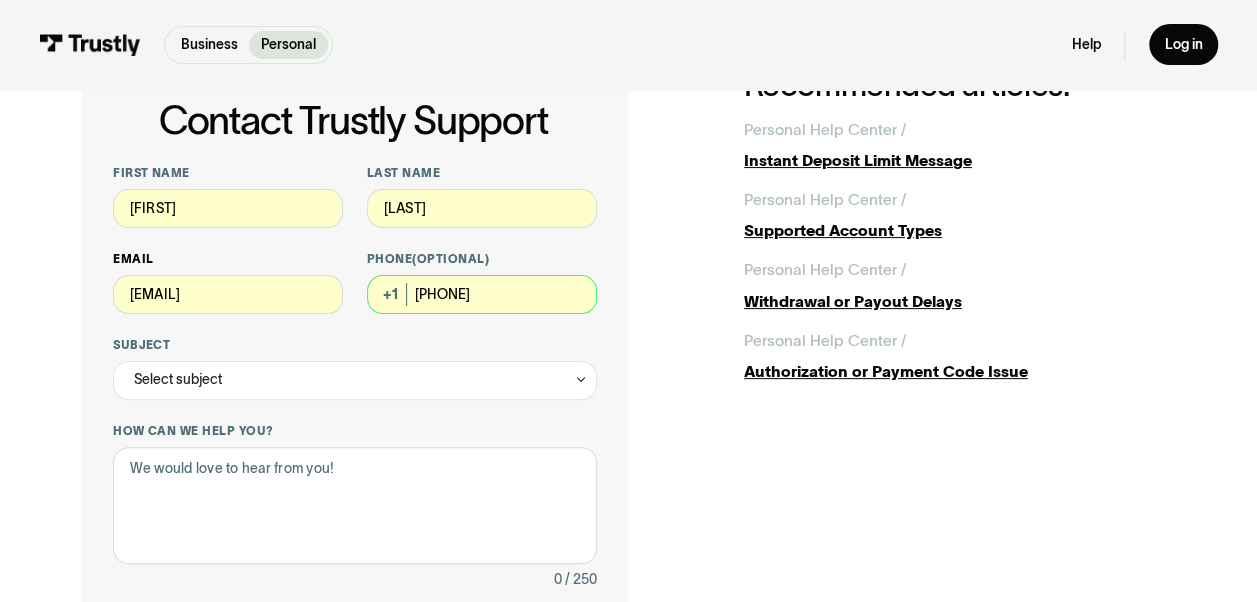 drag, startPoint x: 514, startPoint y: 296, endPoint x: 340, endPoint y: 297, distance: 174.00287 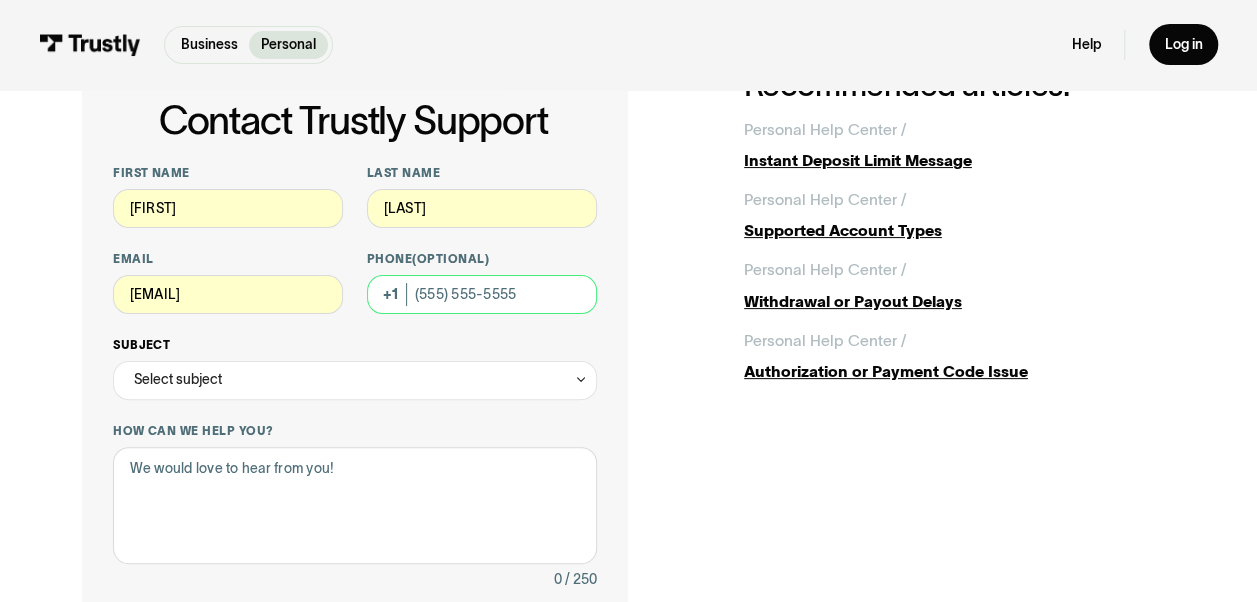 type 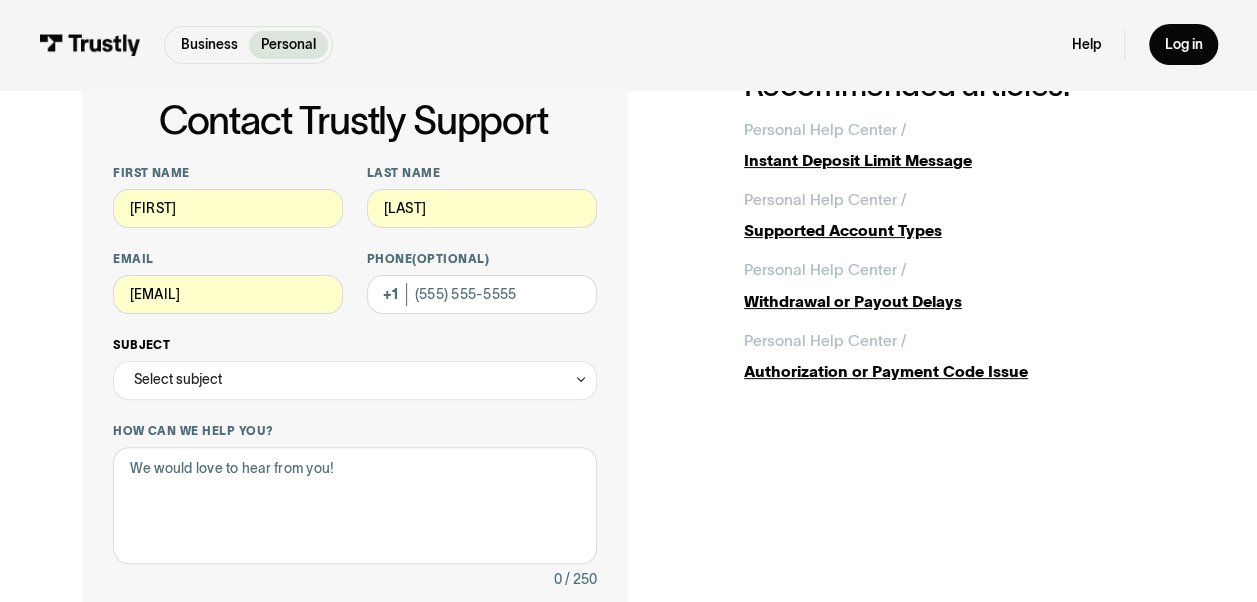 click on "Select subject" at bounding box center [178, 379] 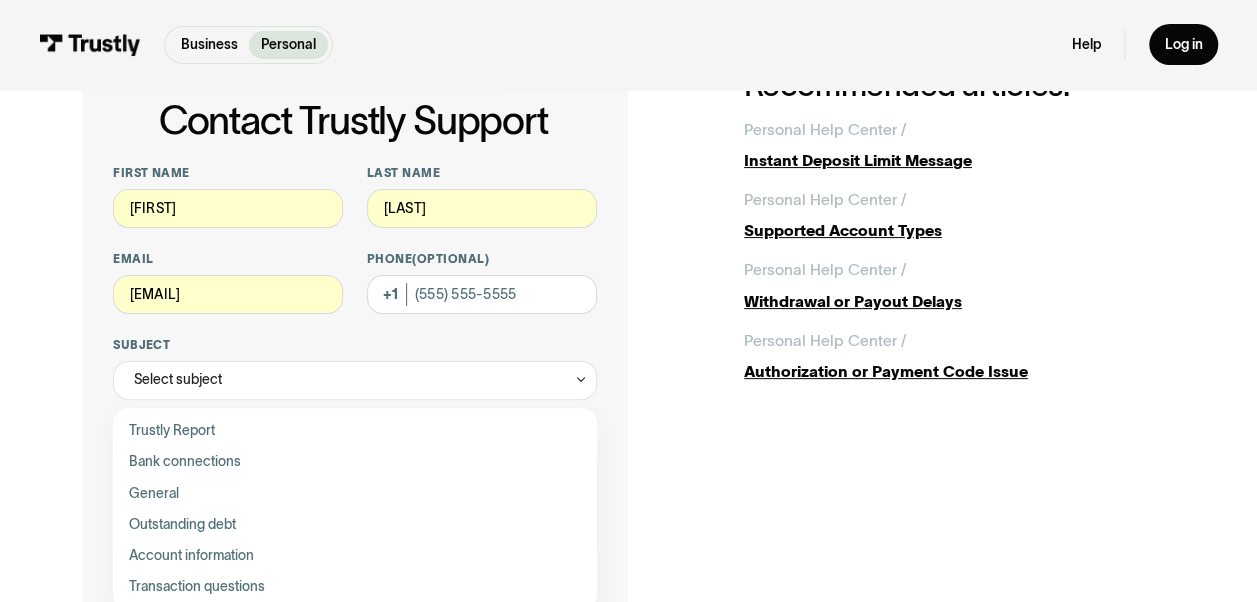 scroll, scrollTop: 200, scrollLeft: 0, axis: vertical 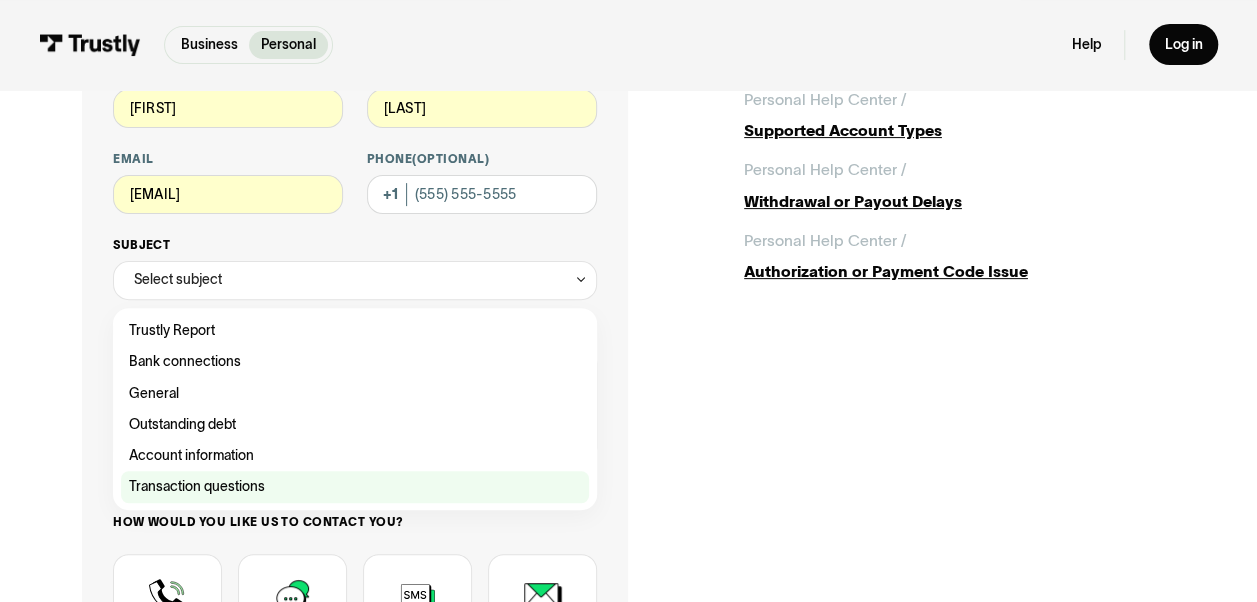 click at bounding box center (355, 486) 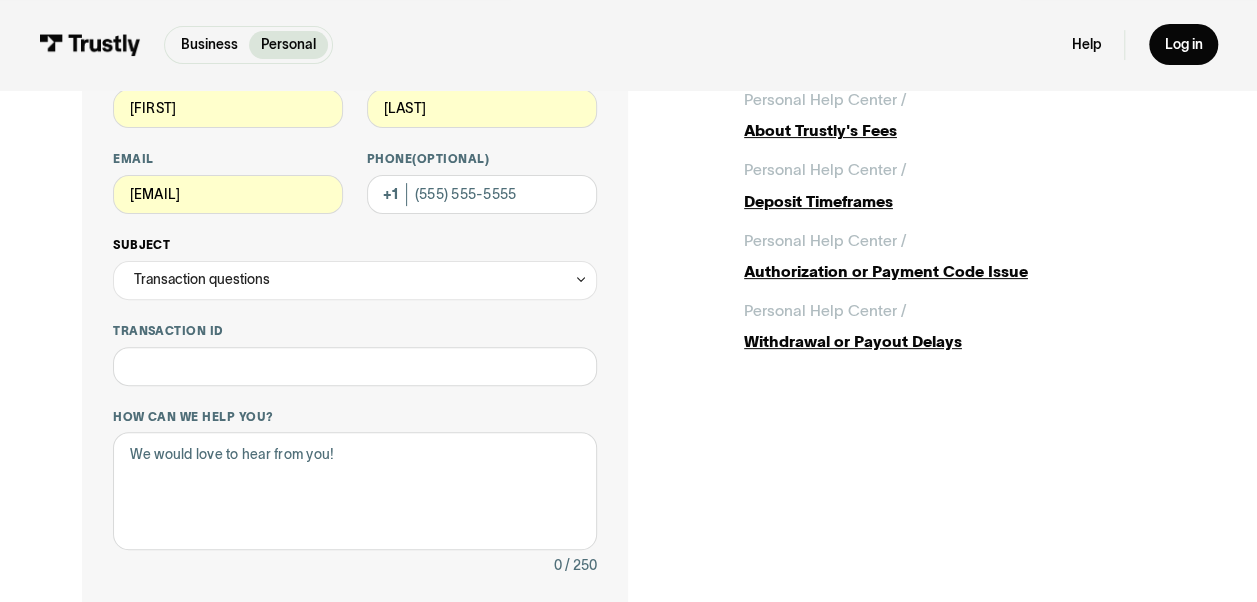 click on "Transaction questions" at bounding box center [202, 279] 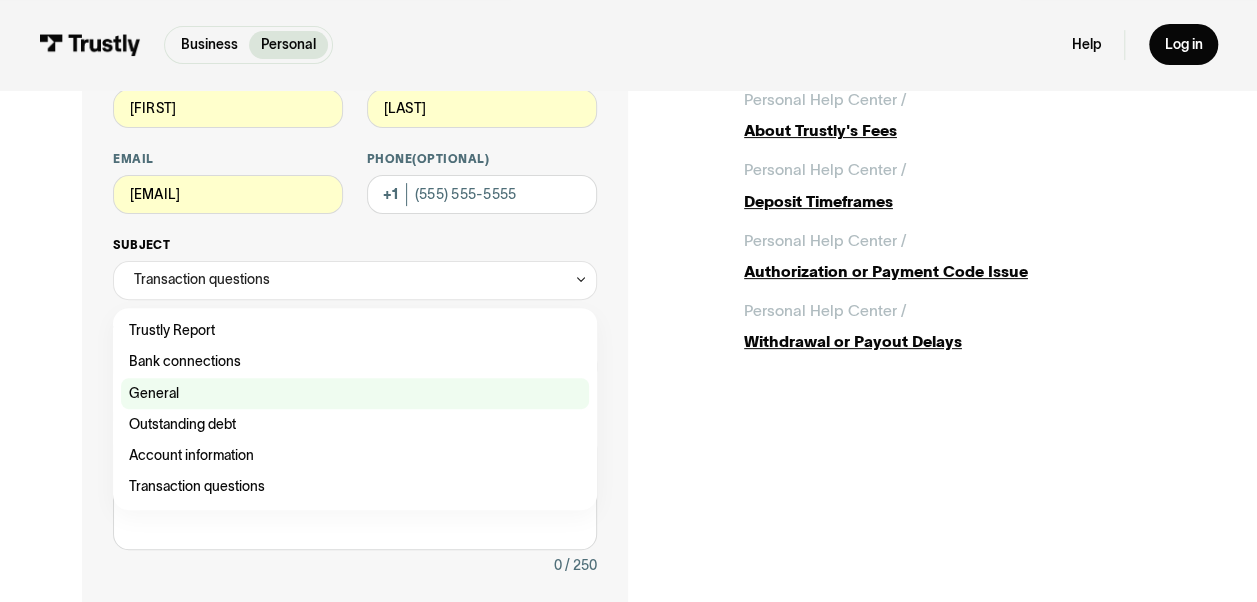 click at bounding box center (355, 393) 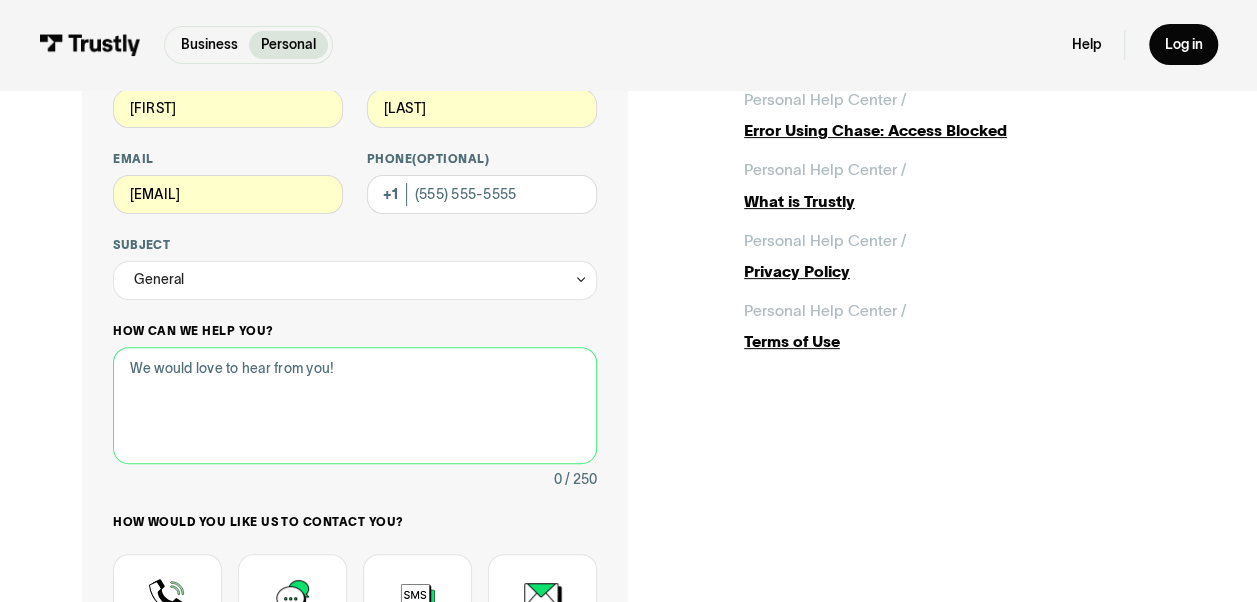 click on "How can we help you?" at bounding box center [355, 405] 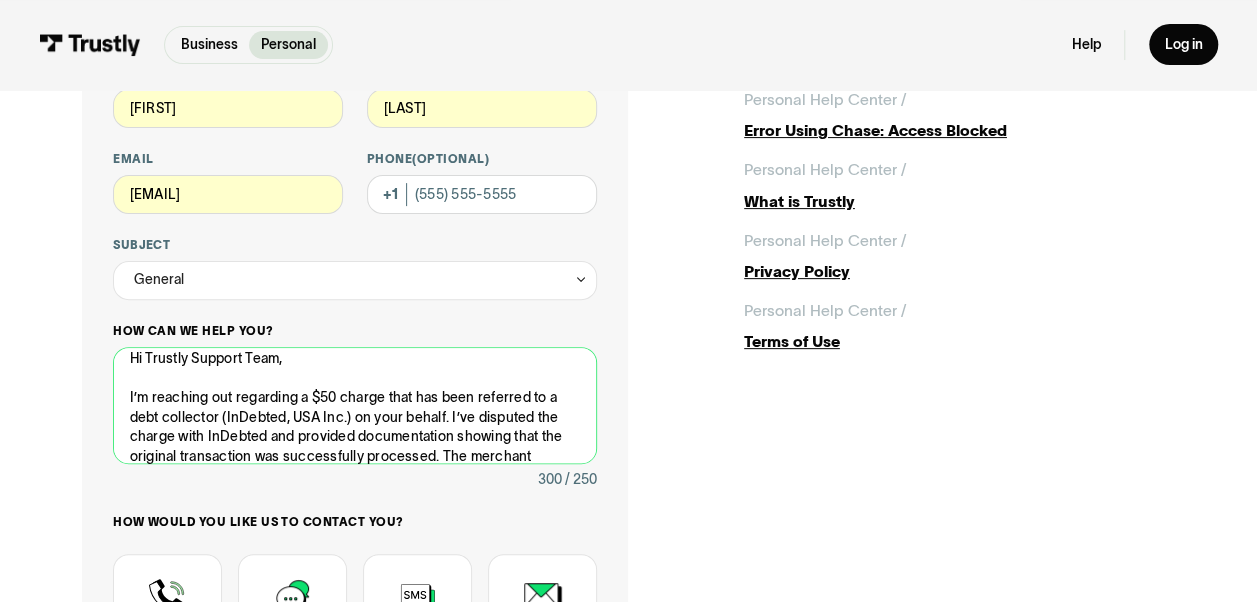 scroll, scrollTop: 0, scrollLeft: 0, axis: both 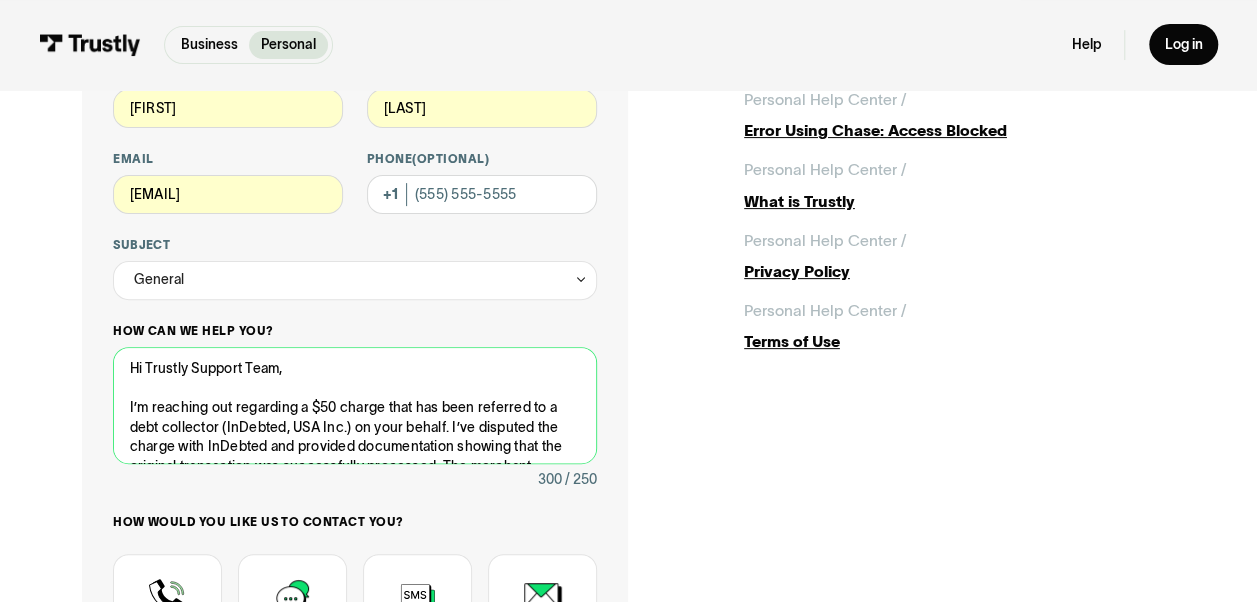 click on "Hi Trustly Support Team,
I’m reaching out regarding a $50 charge that has been referred to a debt collector (InDebted, USA Inc.) on your behalf. I’ve disputed the charge with InDebted and provided documentation showing that the original transaction was successfully processed. The merchant involved" at bounding box center (355, 405) 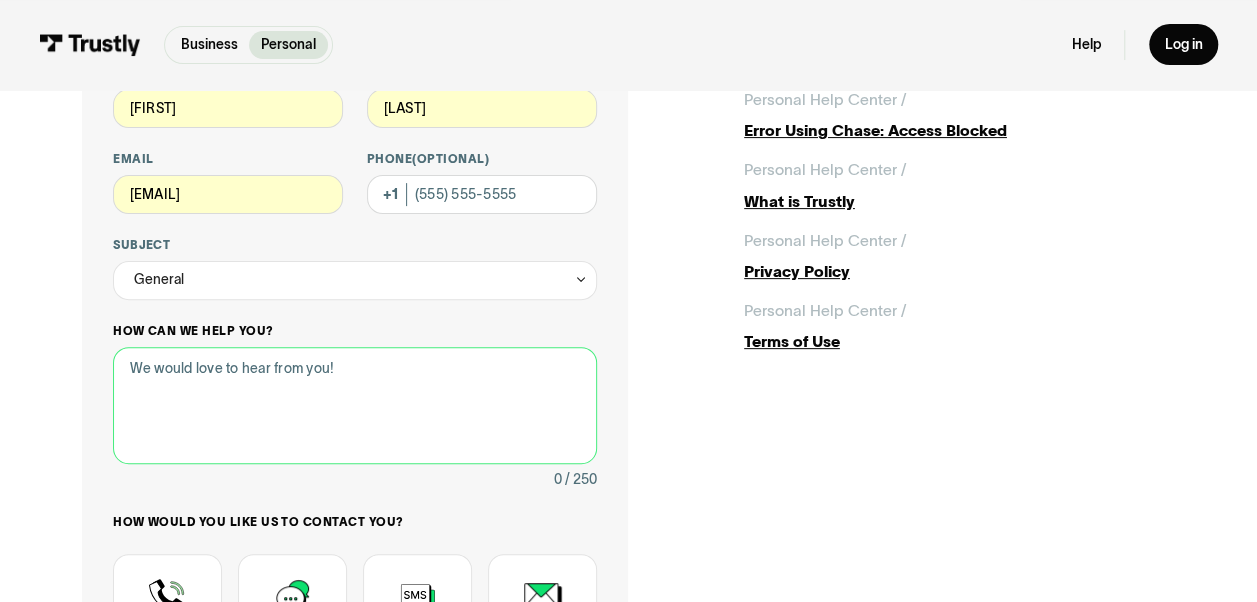 click on "How can we help you?" at bounding box center [355, 405] 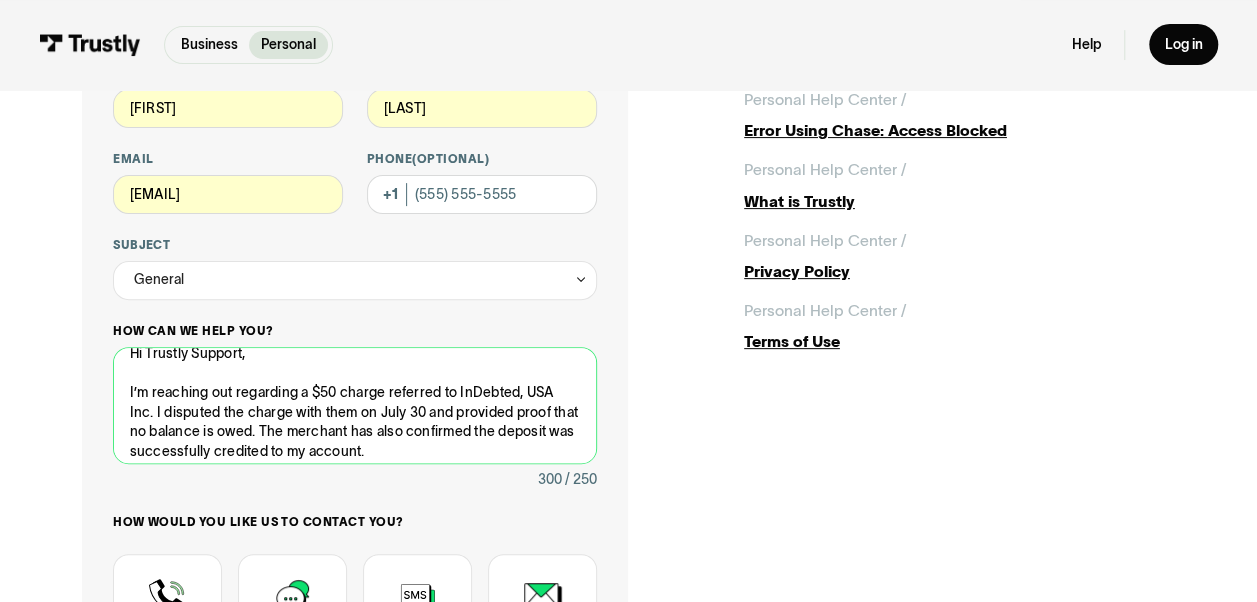 scroll, scrollTop: 0, scrollLeft: 0, axis: both 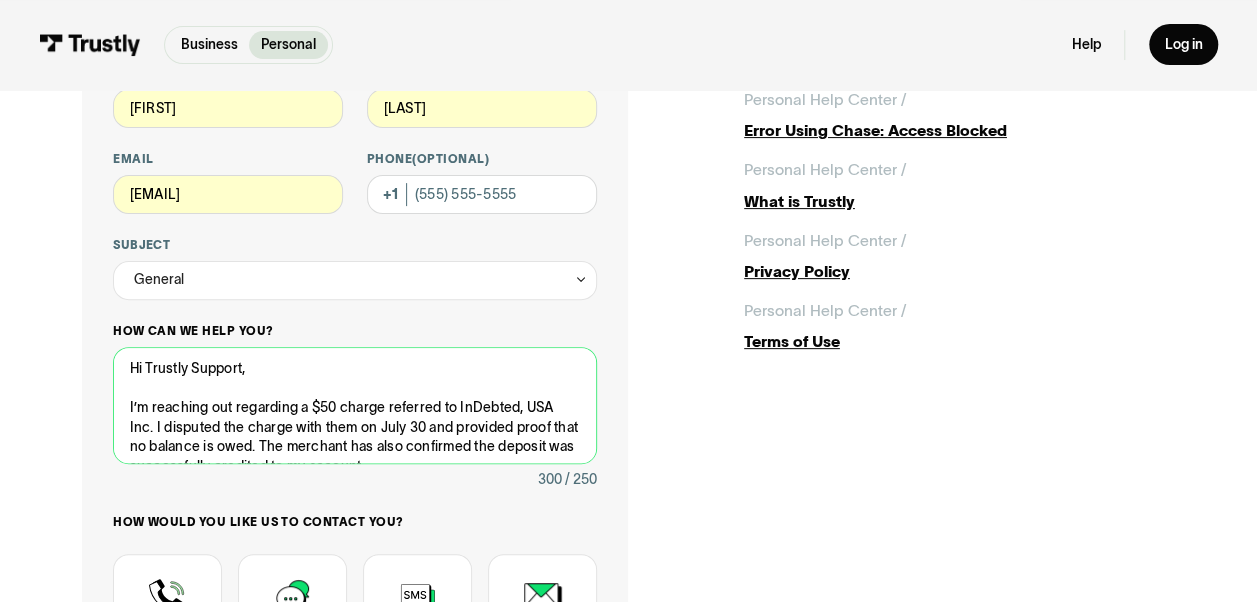 click on "Hi Trustly Support,
I’m reaching out regarding a $50 charge referred to InDebted, USA Inc. I disputed the charge with them on July 30 and provided proof that no balance is owed. The merchant has also confirmed the deposit was successfully credited to my account.
Despite this, I’ve been told Trustl" at bounding box center [355, 405] 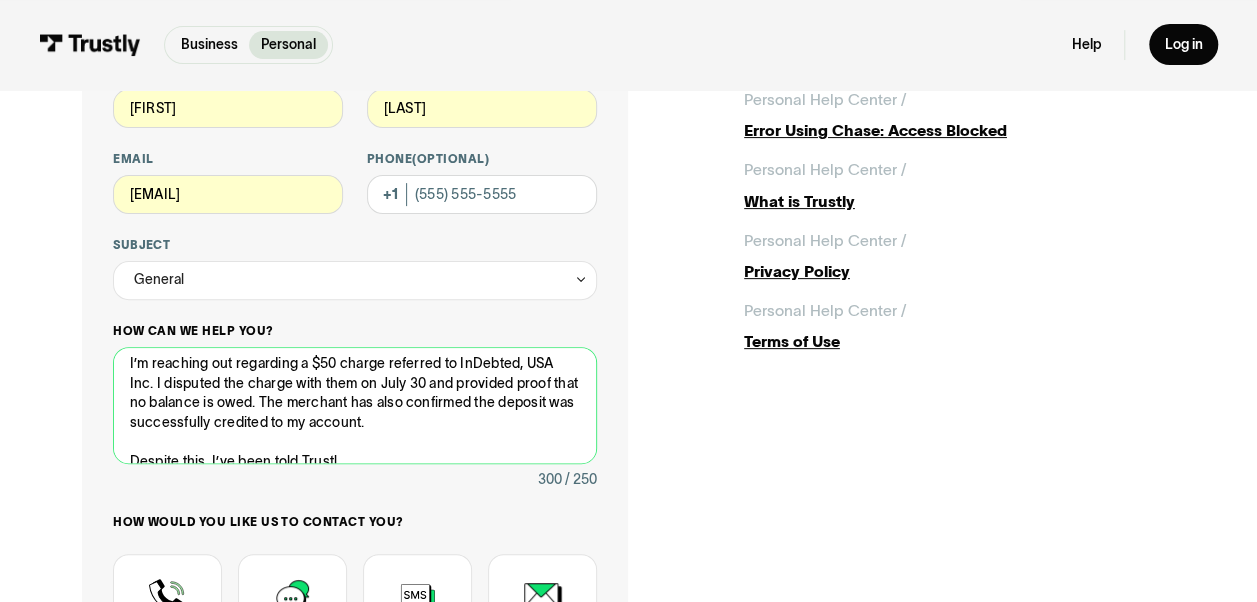 scroll, scrollTop: 63, scrollLeft: 0, axis: vertical 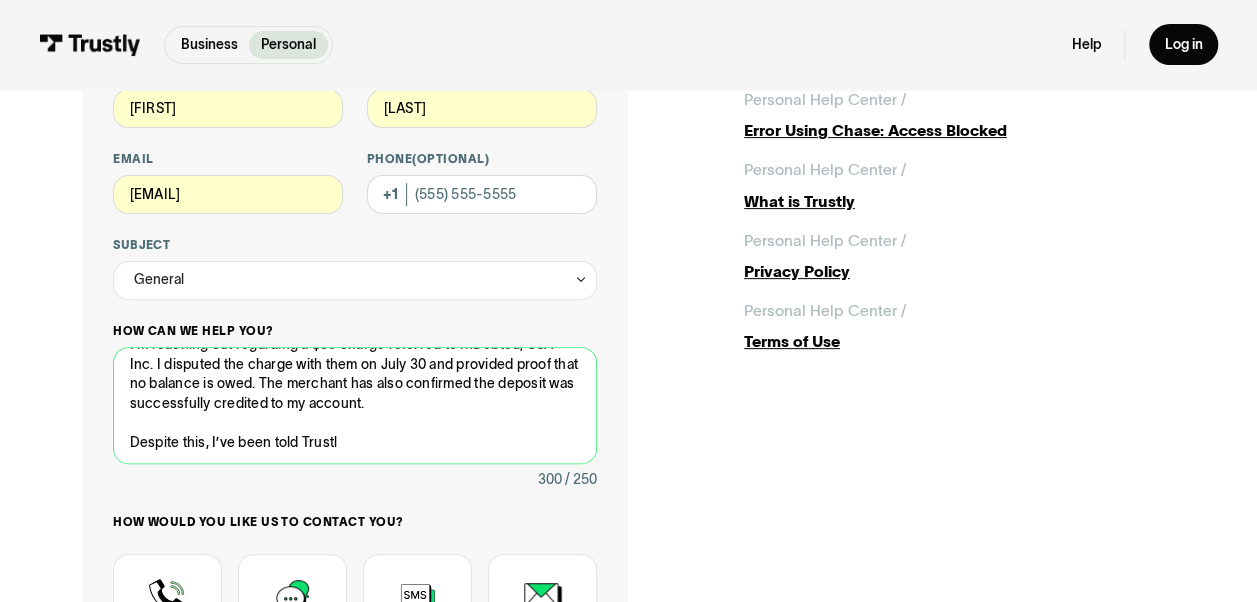 click on "Hi Trustly Support,
I’m reaching out regarding a $50 charge referred to InDebted, USA Inc. I disputed the charge with them on July 30 and provided proof that no balance is owed. The merchant has also confirmed the deposit was successfully credited to my account.
Despite this, I’ve been told Trustl" at bounding box center (355, 405) 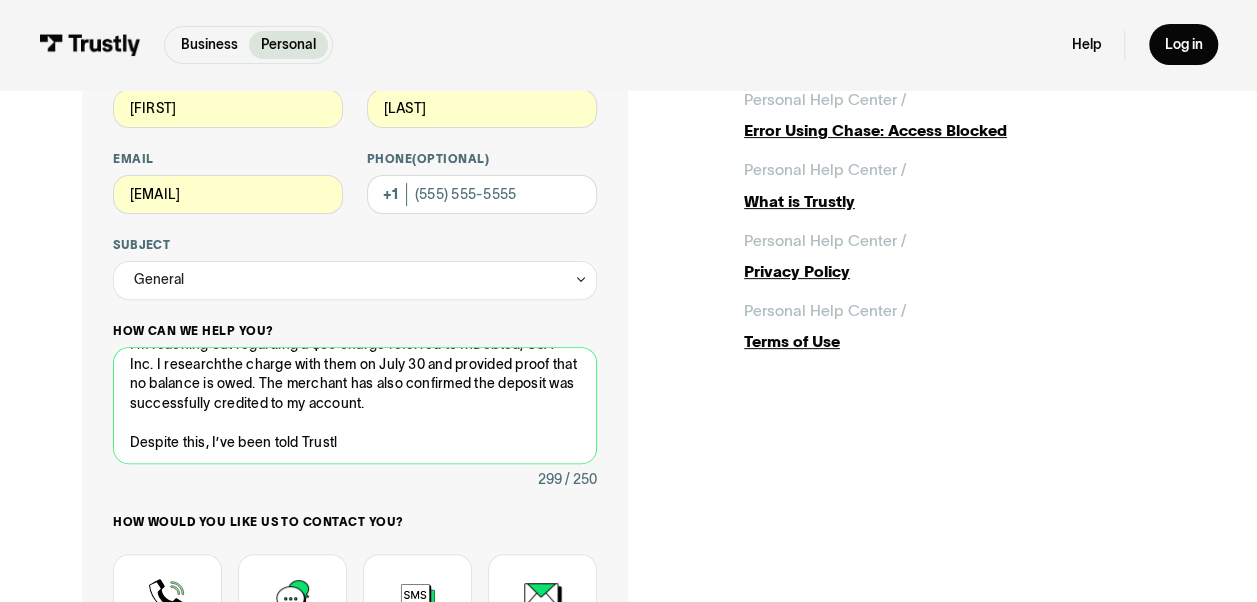 type on "Hi Trustly Support,
I’m reaching out regarding a $50 charge referred to InDebted, [COUNTRY] Inc. I researchethe charge with them on July 30 and provided proof that no balance is owed. The merchant has also confirmed the deposit was successfully credited to my account.
Despite this, I’ve been told Trustl" 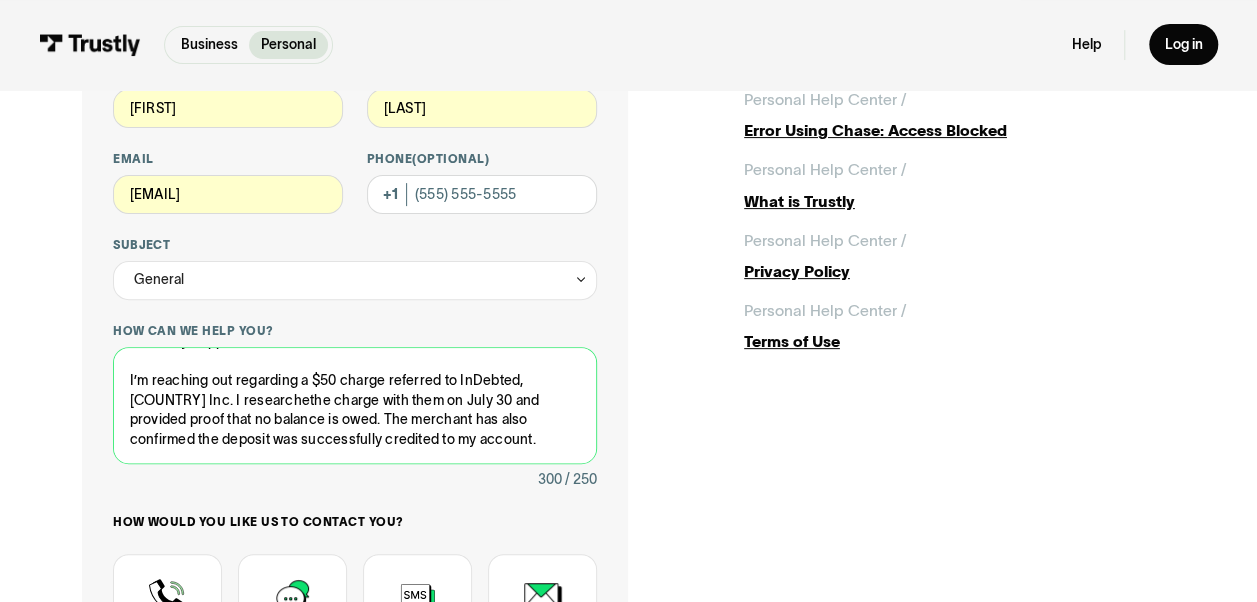scroll, scrollTop: 0, scrollLeft: 0, axis: both 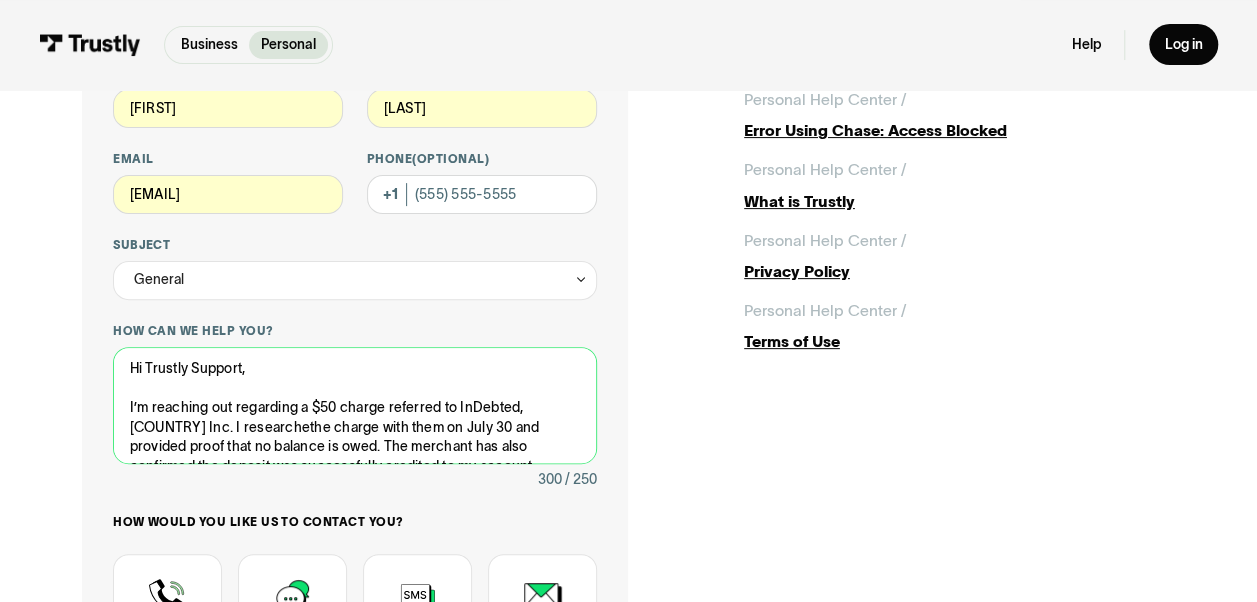 drag, startPoint x: 405, startPoint y: 450, endPoint x: 8, endPoint y: 306, distance: 422.30914 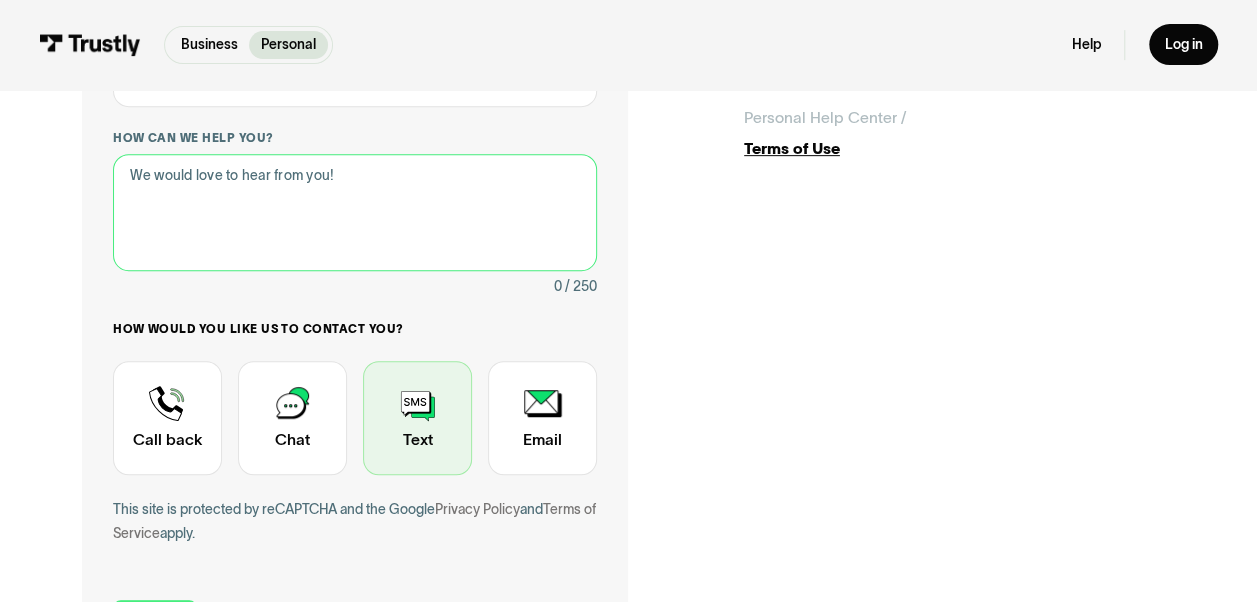 scroll, scrollTop: 100, scrollLeft: 0, axis: vertical 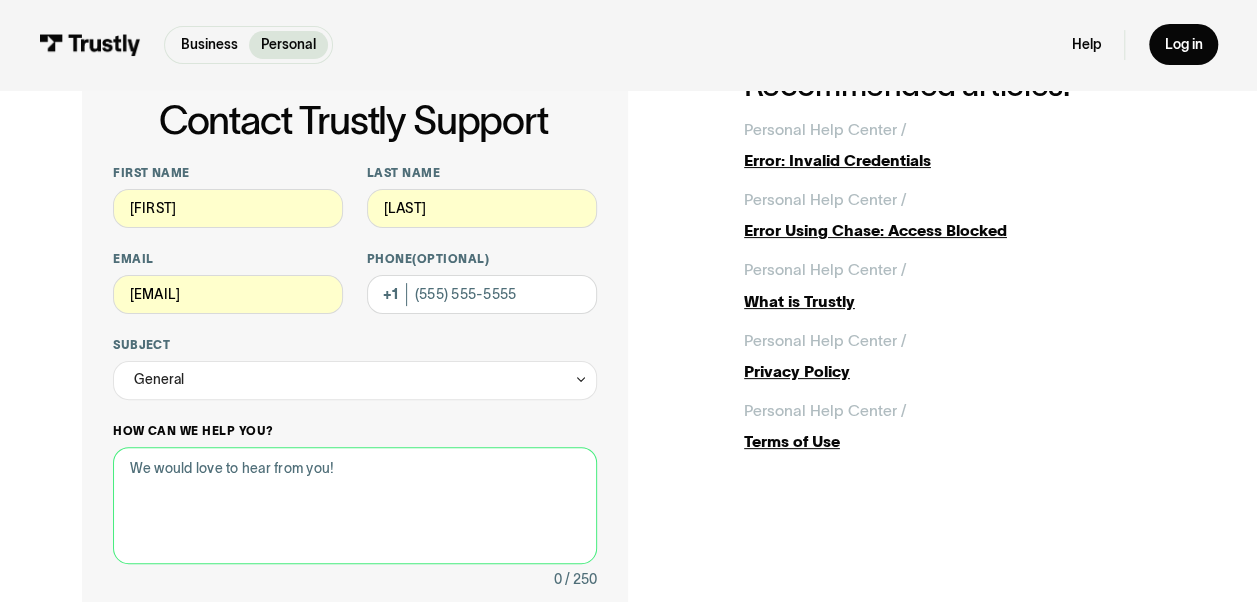click on "How can we help you?" at bounding box center [355, 505] 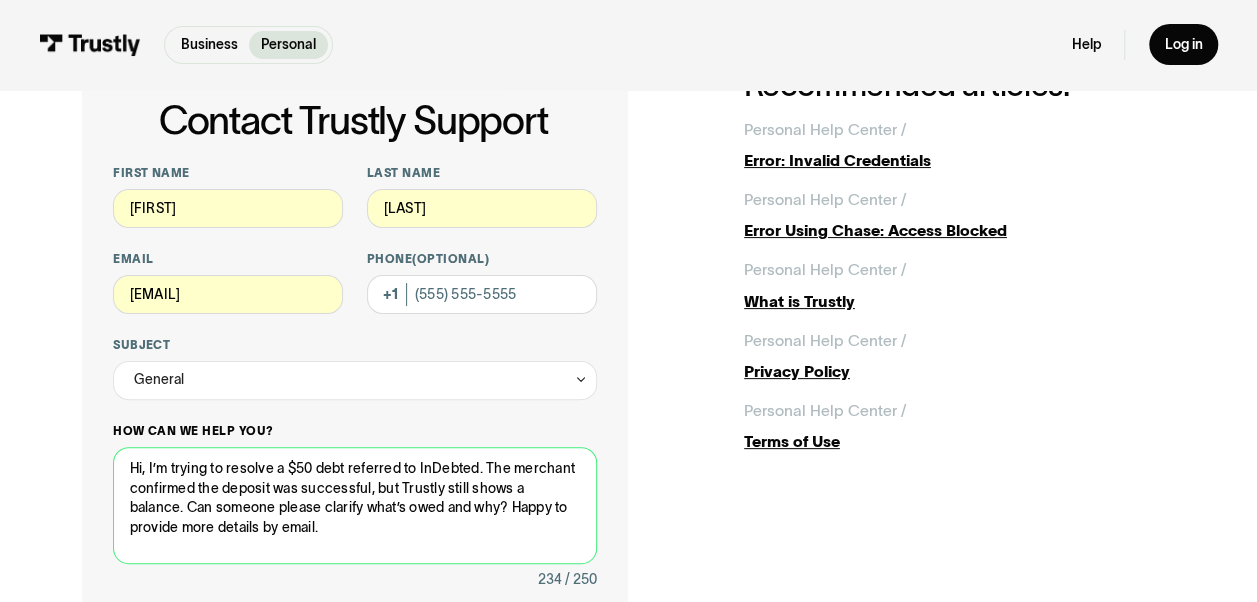 scroll, scrollTop: 0, scrollLeft: 0, axis: both 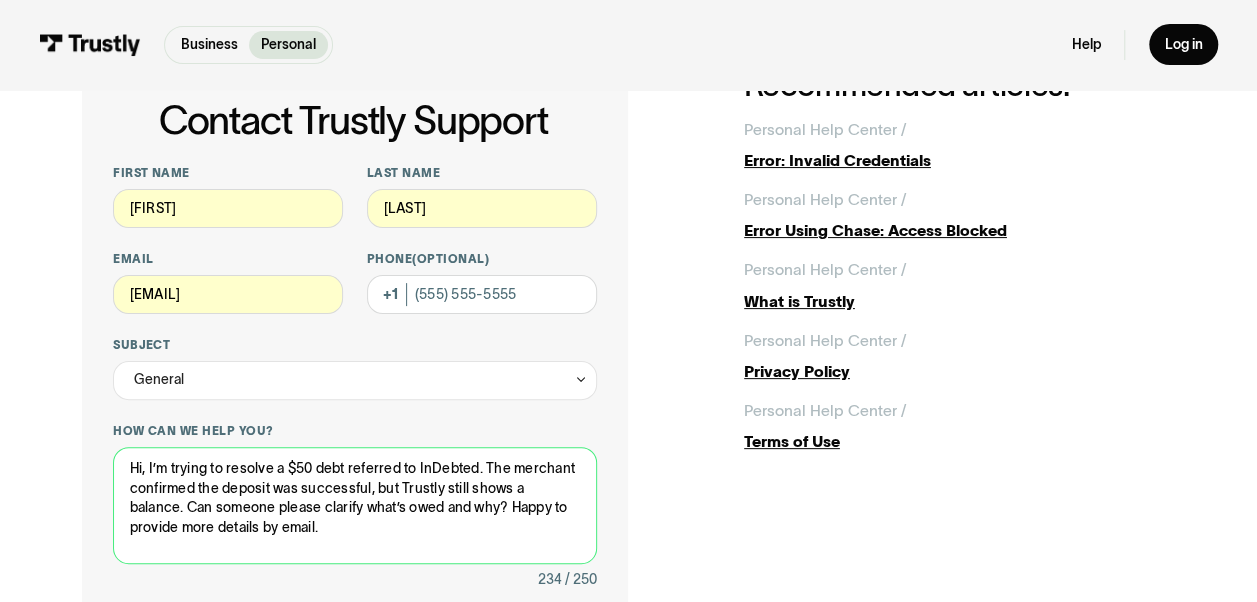 drag, startPoint x: 432, startPoint y: 529, endPoint x: 751, endPoint y: 544, distance: 319.35248 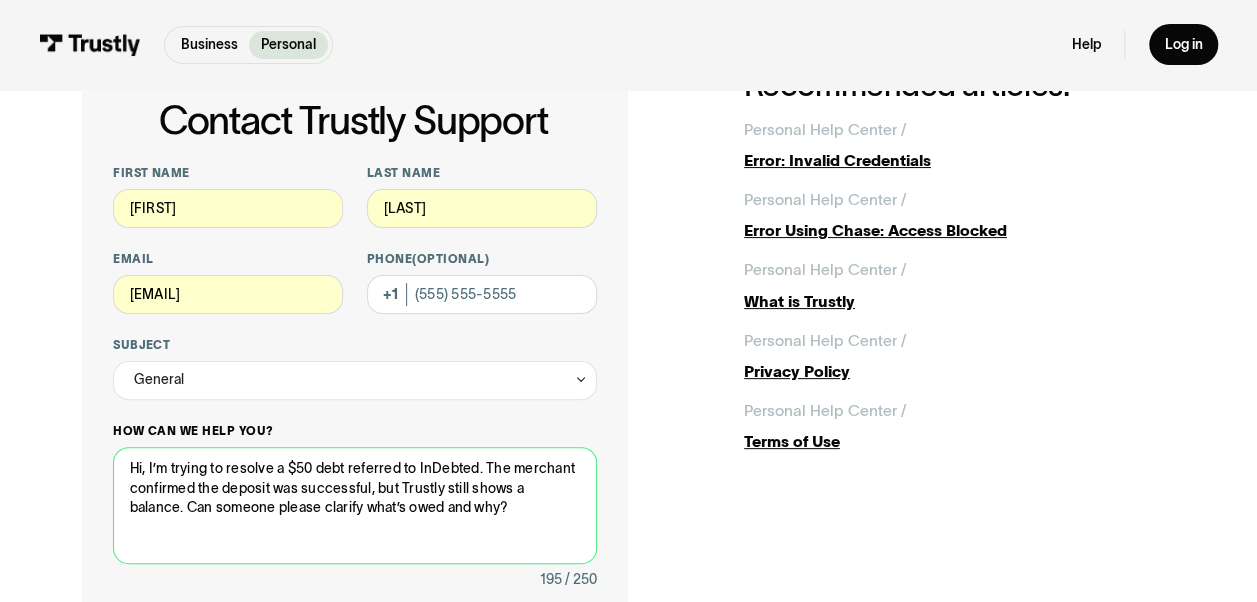 drag, startPoint x: 426, startPoint y: 512, endPoint x: 529, endPoint y: 514, distance: 103.01942 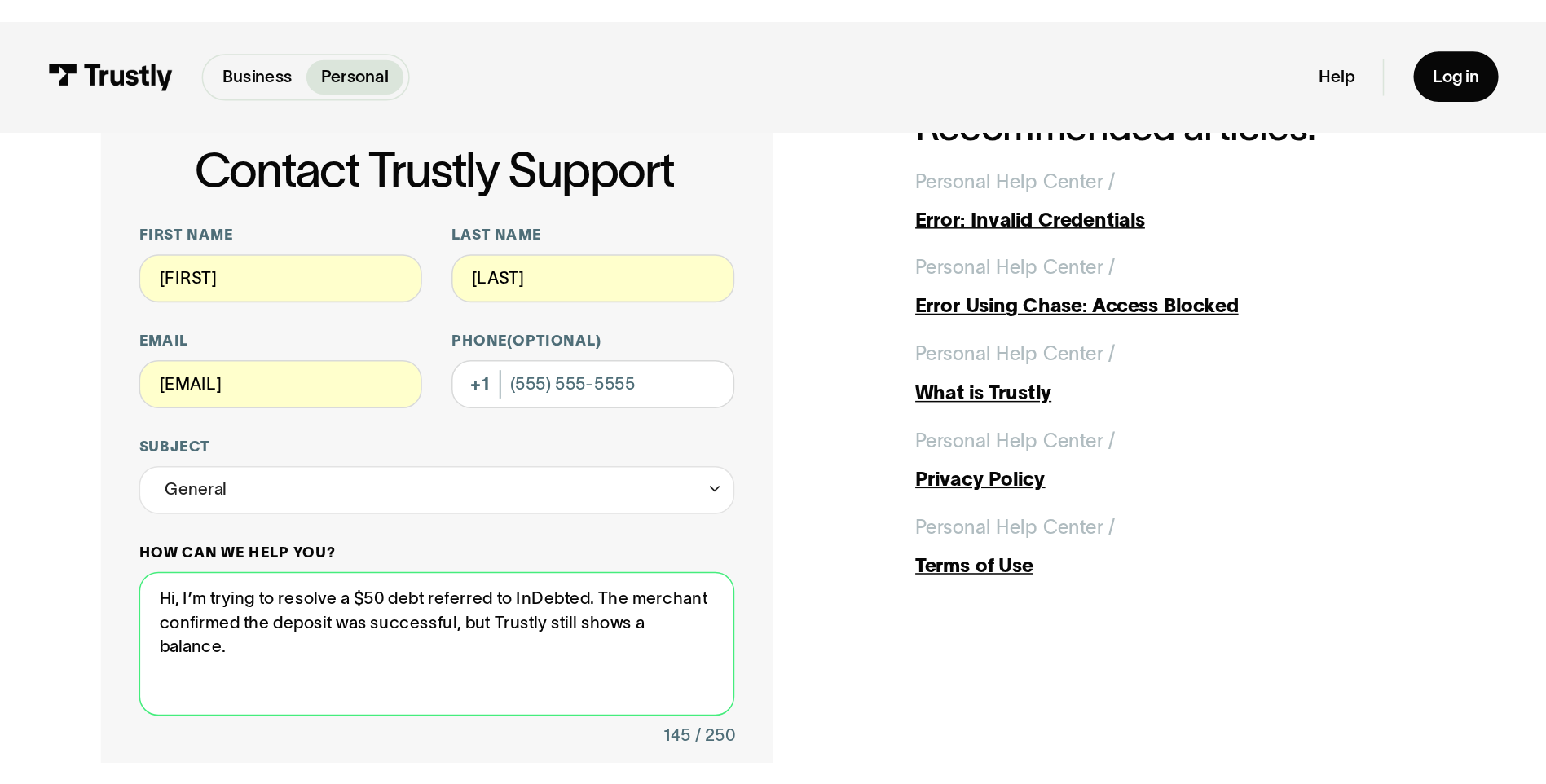 scroll, scrollTop: 0, scrollLeft: 0, axis: both 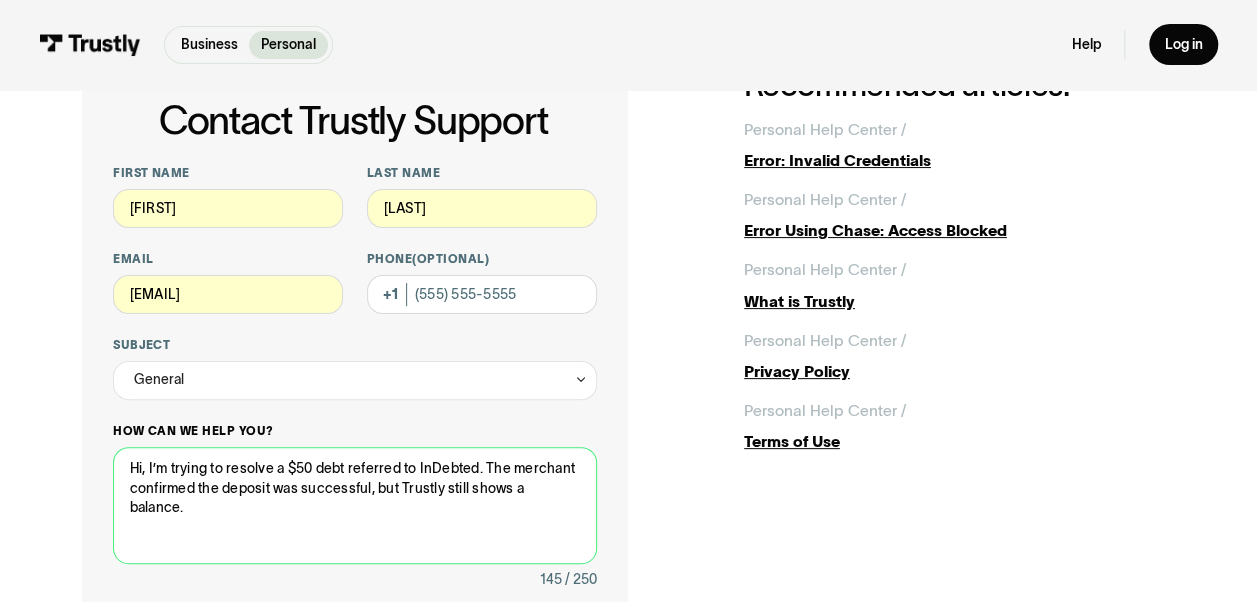 drag, startPoint x: 148, startPoint y: 473, endPoint x: 112, endPoint y: 472, distance: 36.013885 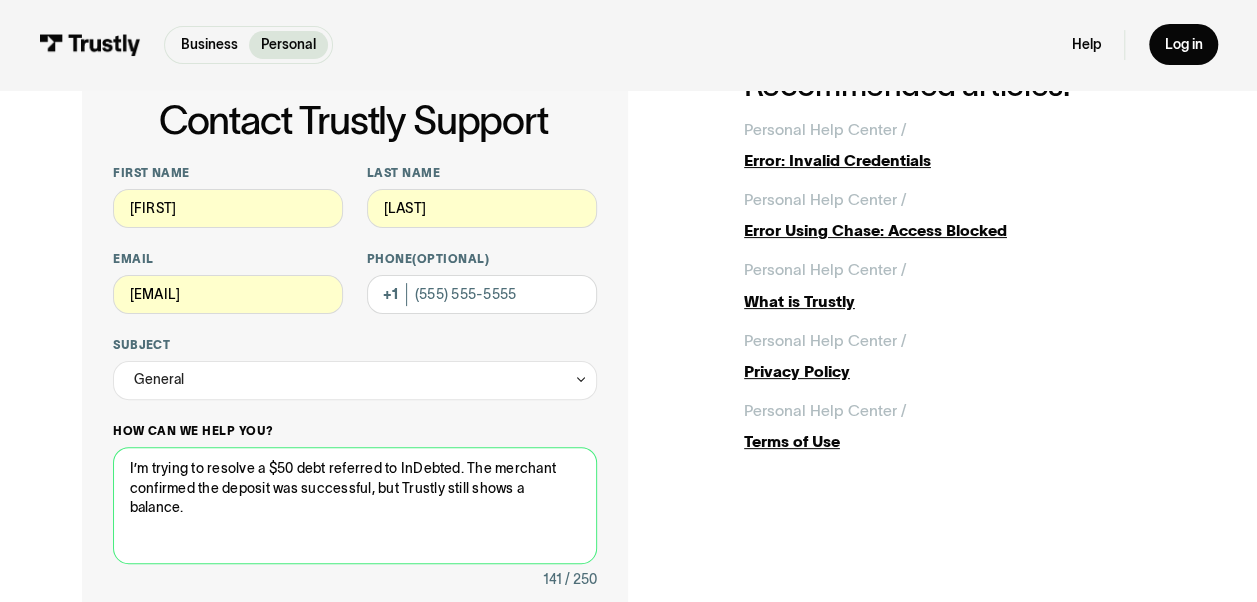click on "I’m trying to resolve a $50 debt referred to InDebted. The merchant confirmed the deposit was successful, but Trustly still shows a balance." at bounding box center [355, 505] 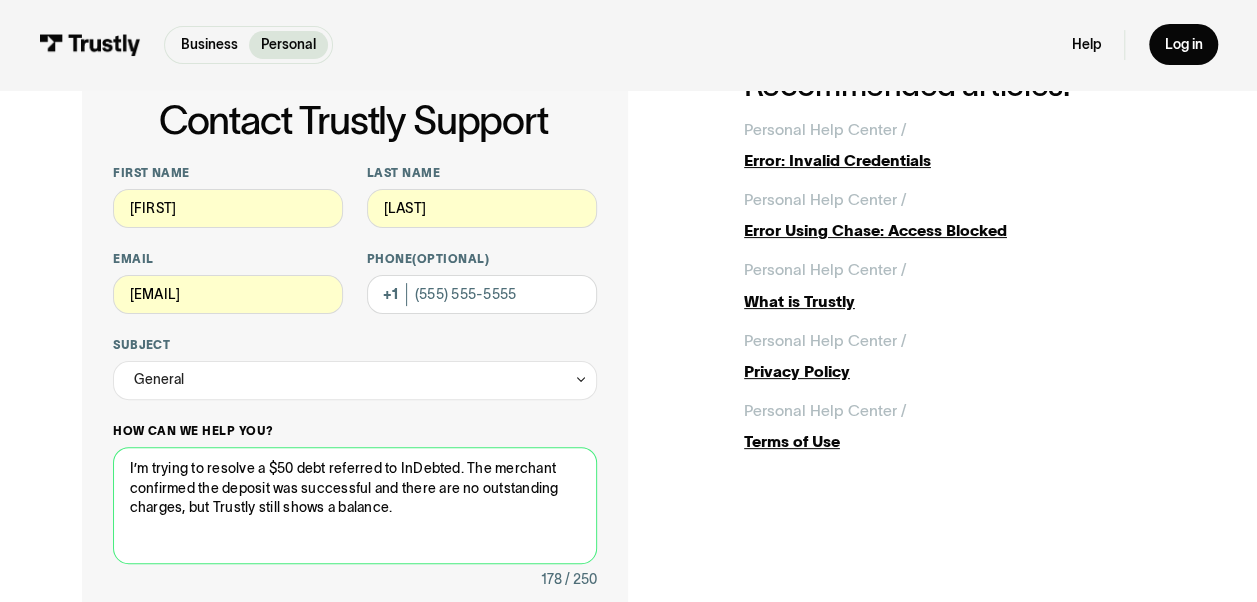click on "I’m trying to resolve a $50 debt referred to InDebted. The merchant confirmed the deposit was successful and there are no outstanding charges, but Trustly still shows a balance." at bounding box center (355, 505) 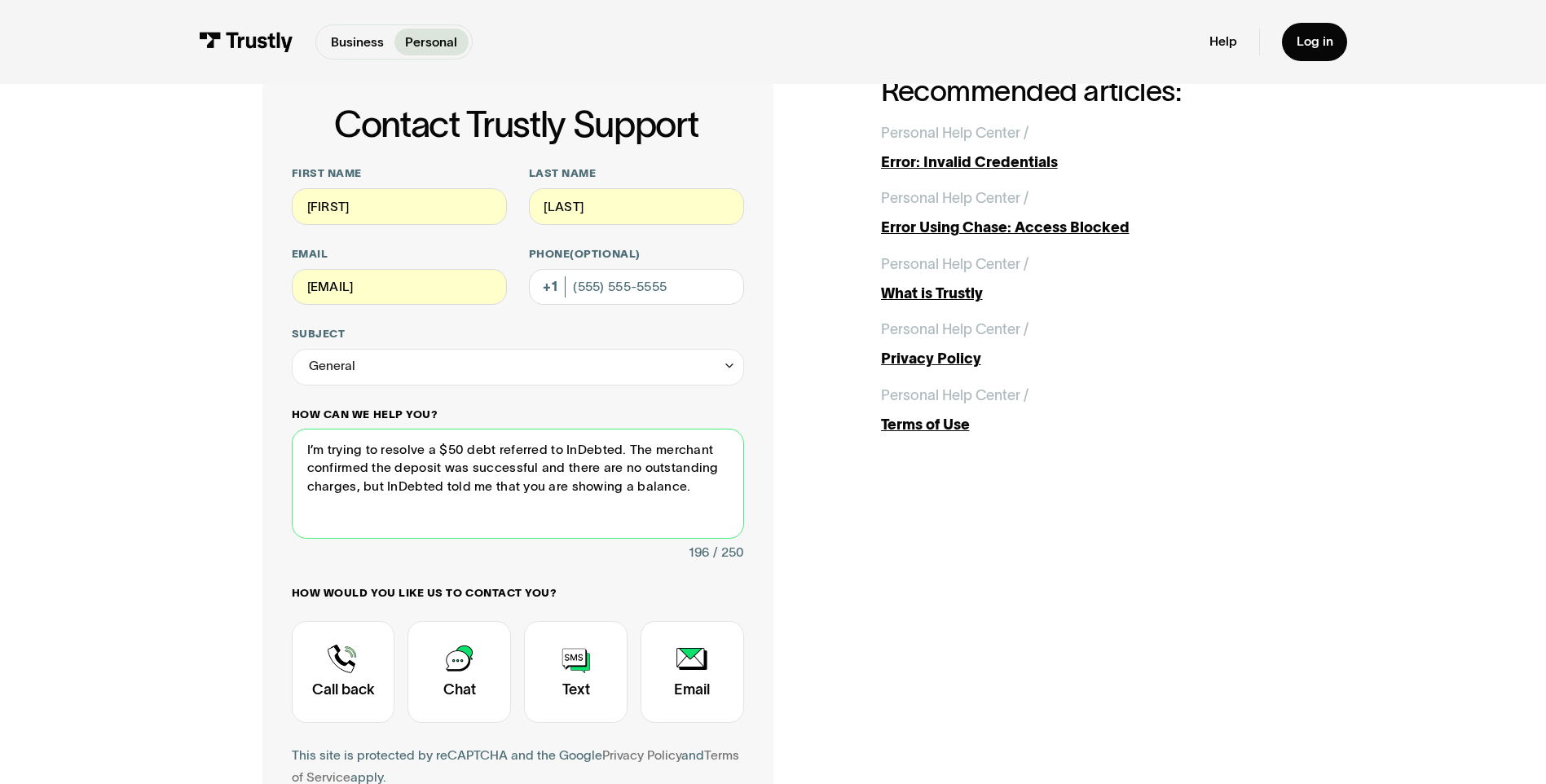 click on "I’m trying to resolve a $50 debt referred to InDebted. The merchant confirmed the deposit was successful and there are no outstanding charges, but InDebted told me that you are showing a balance." at bounding box center (518, 483) 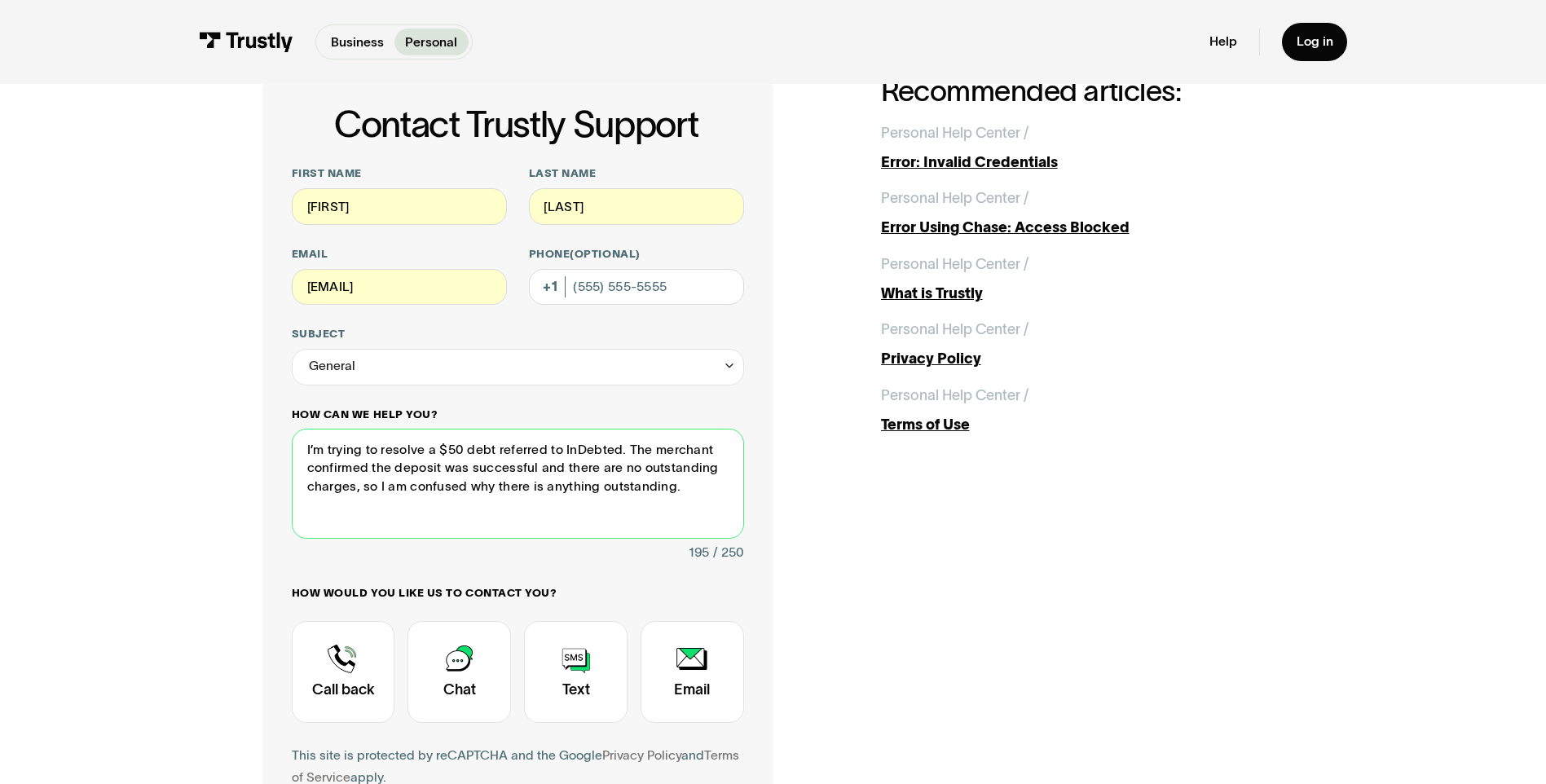 drag, startPoint x: 700, startPoint y: 480, endPoint x: 355, endPoint y: 495, distance: 345.3259 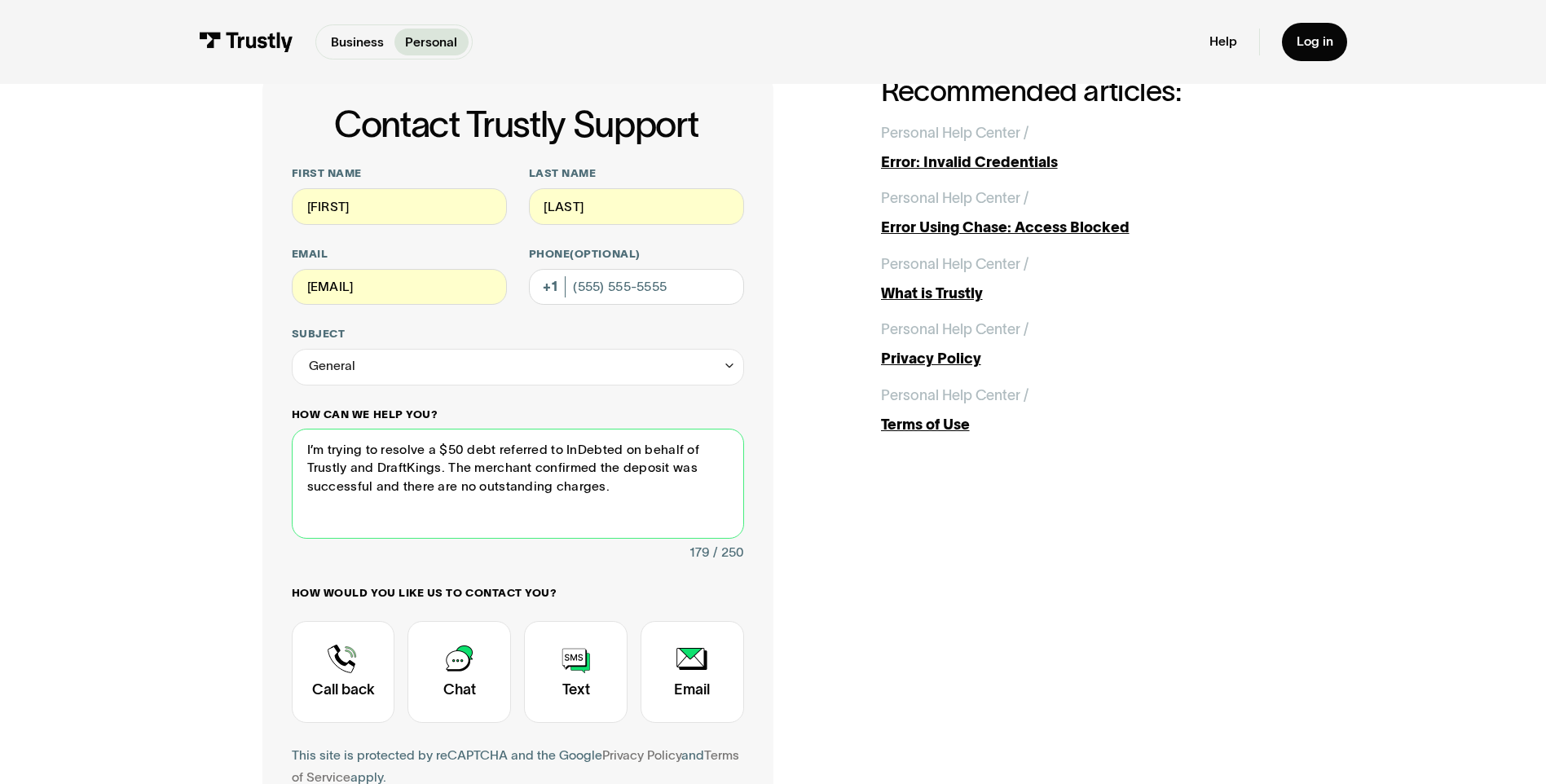 click on "I’m trying to resolve a $50 debt referred to InDebted on behalf of Trustly and DraftKings. The merchant confirmed the deposit was successful and there are no outstanding charges." at bounding box center [518, 483] 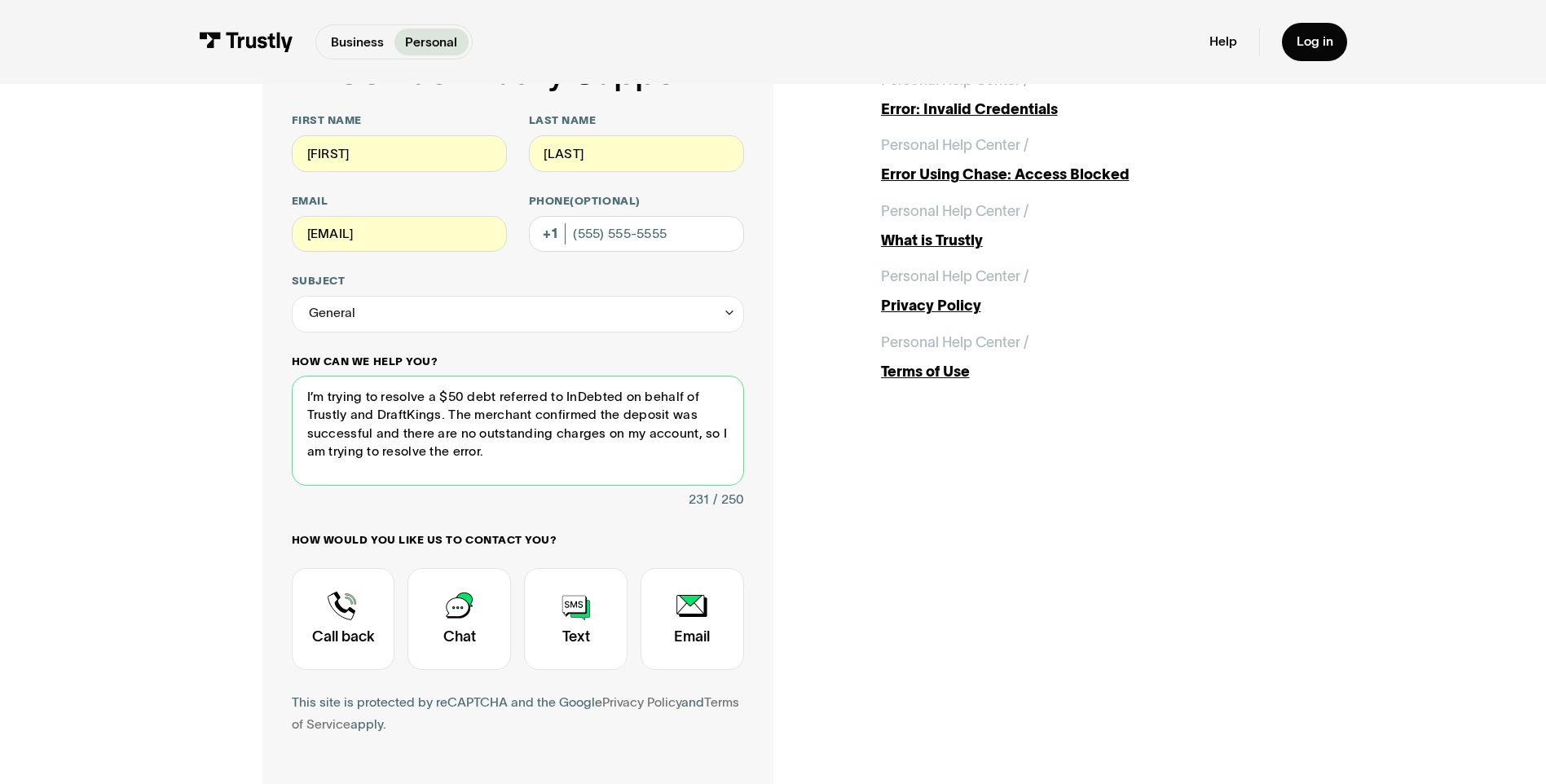 scroll, scrollTop: 163, scrollLeft: 0, axis: vertical 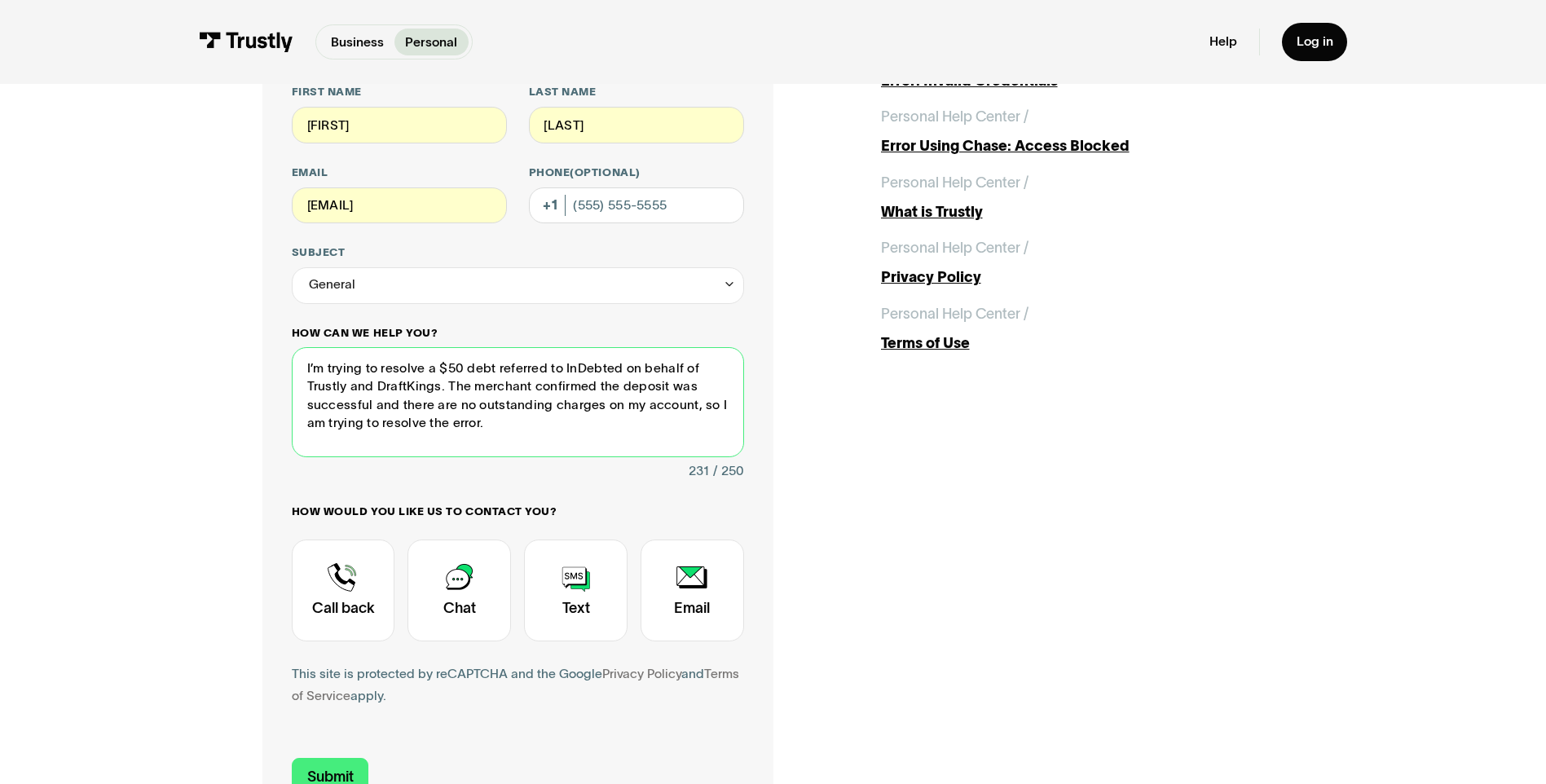 click on "I’m trying to resolve a $50 debt referred to InDebted on behalf of Trustly and DraftKings. The merchant confirmed the deposit was successful and there are no outstanding charges on my account, so I am trying to resolve the error." at bounding box center (518, 402) 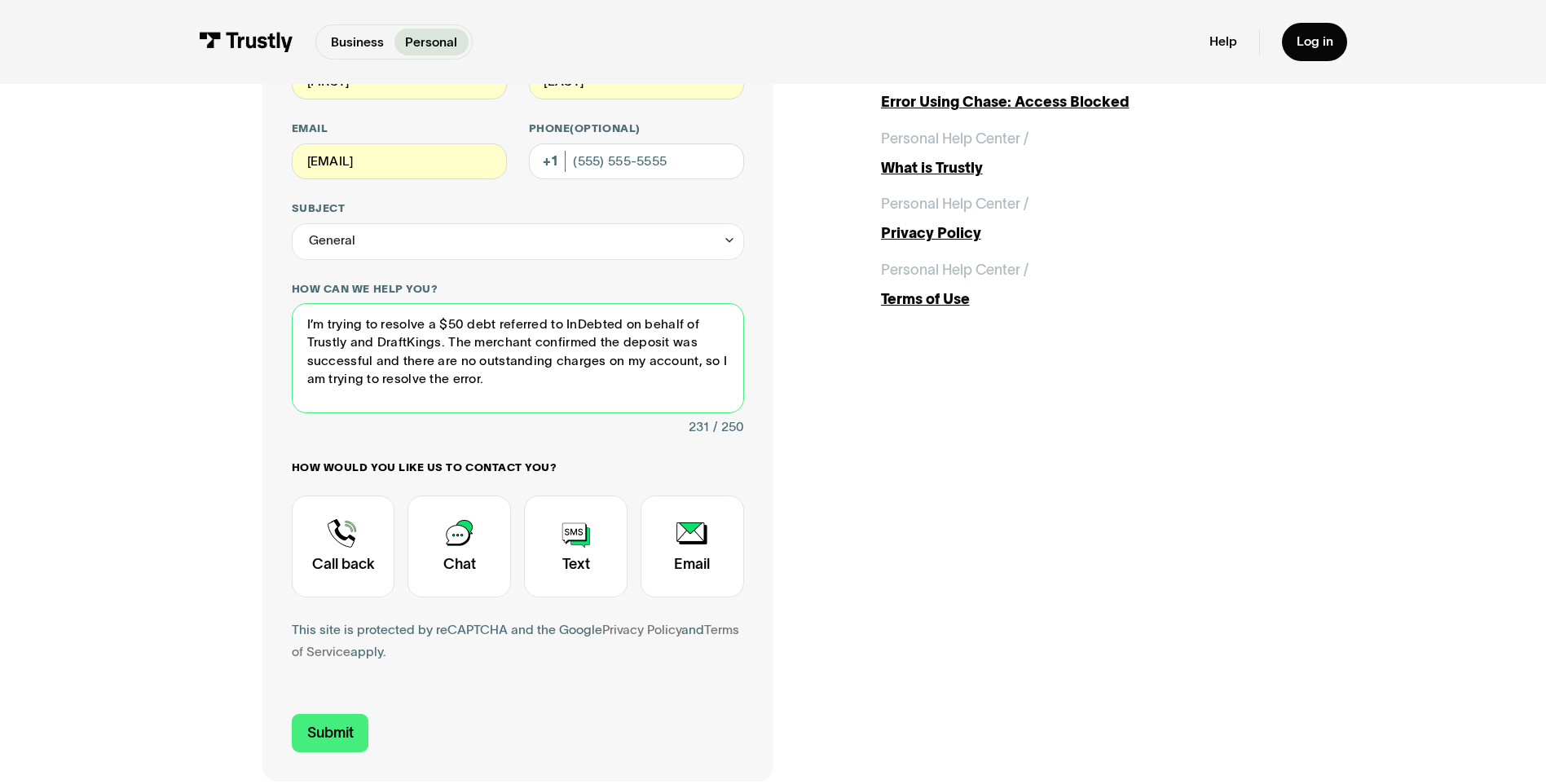 scroll, scrollTop: 244, scrollLeft: 0, axis: vertical 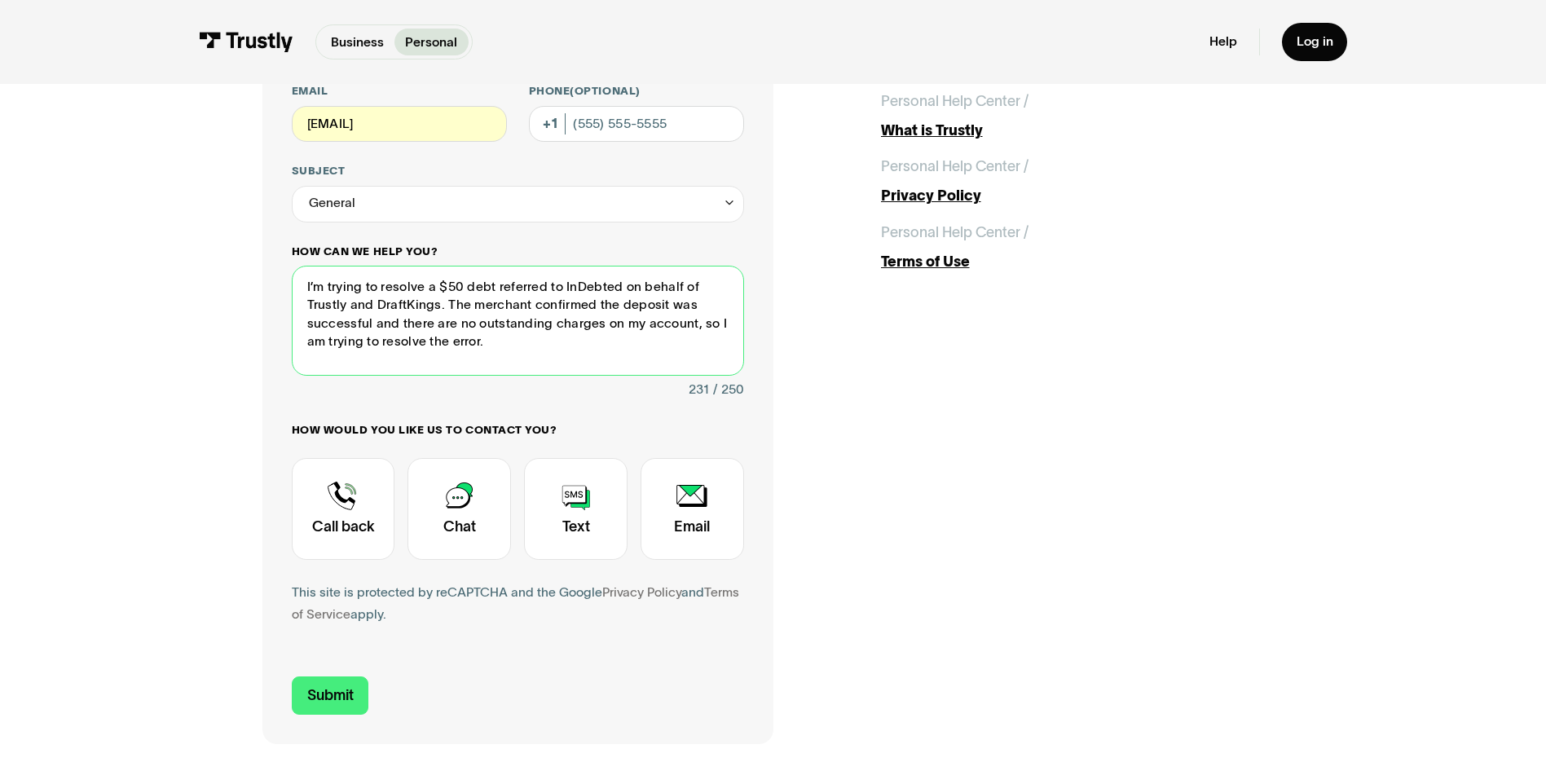 click on "I’m trying to resolve a $50 debt referred to InDebted on behalf of Trustly and DraftKings. The merchant confirmed the deposit was successful and there are no outstanding charges on my account, so I am trying to resolve the error." at bounding box center [518, 320] 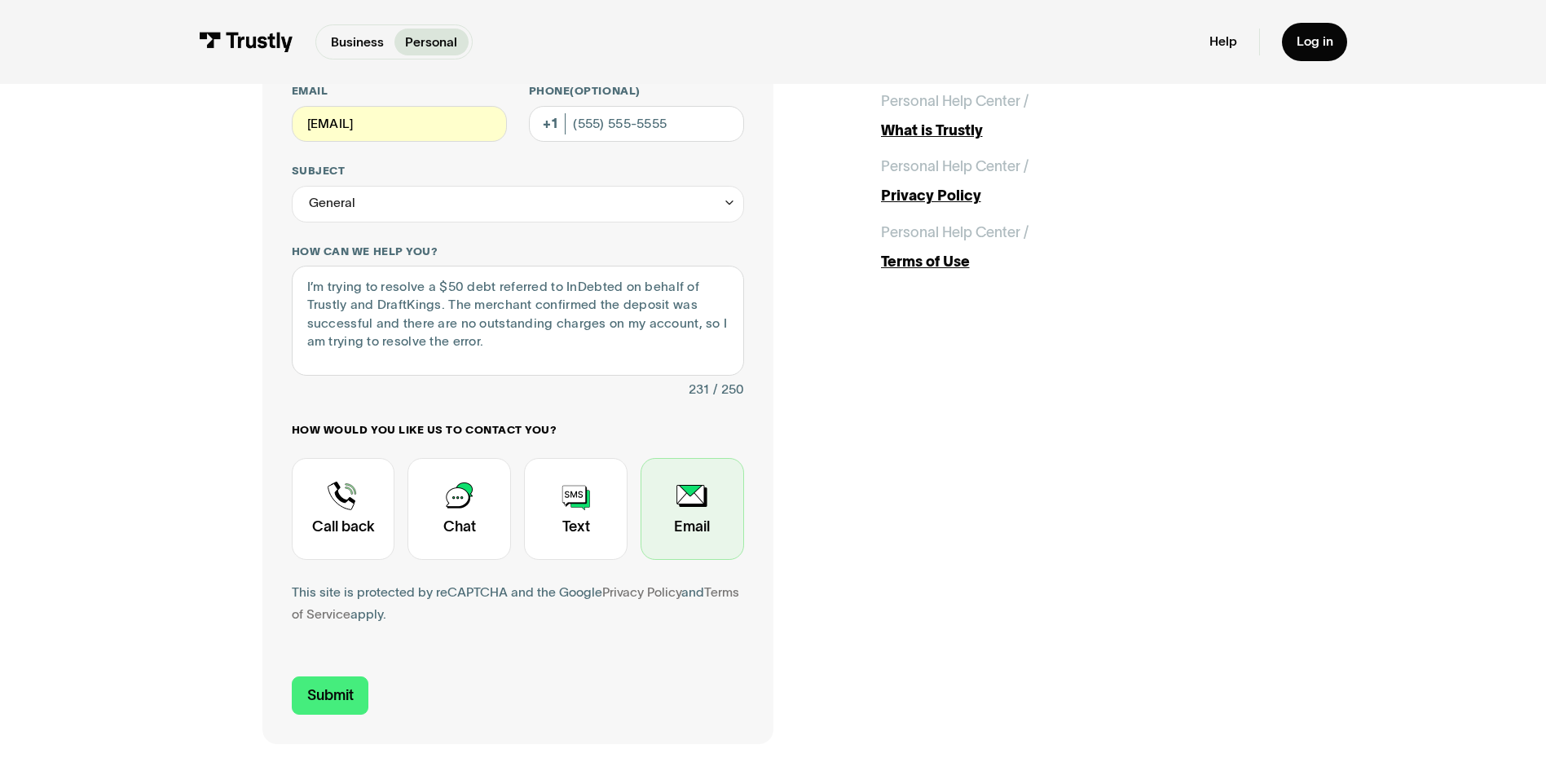 click at bounding box center (692, 509) 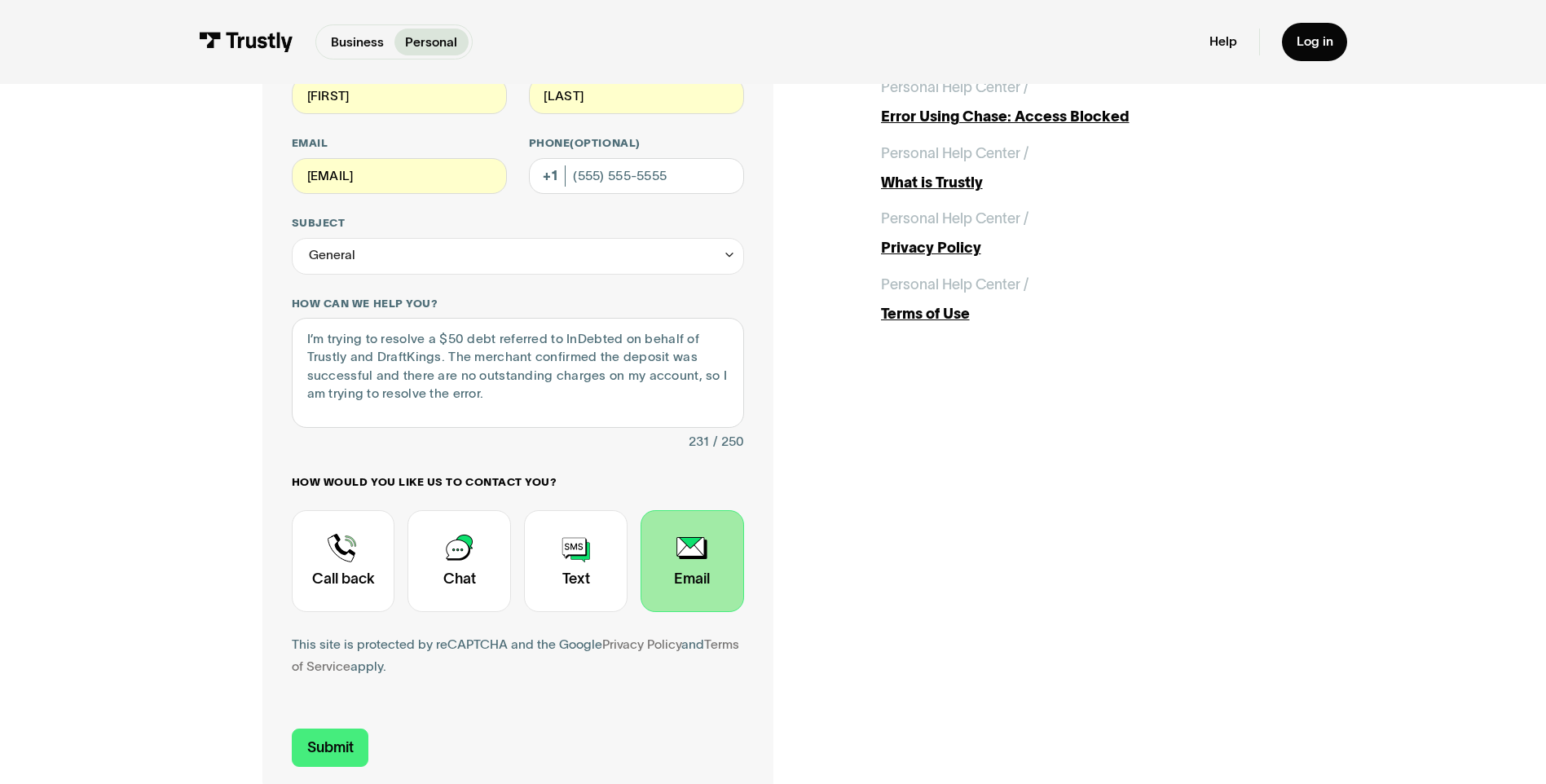 scroll, scrollTop: 163, scrollLeft: 0, axis: vertical 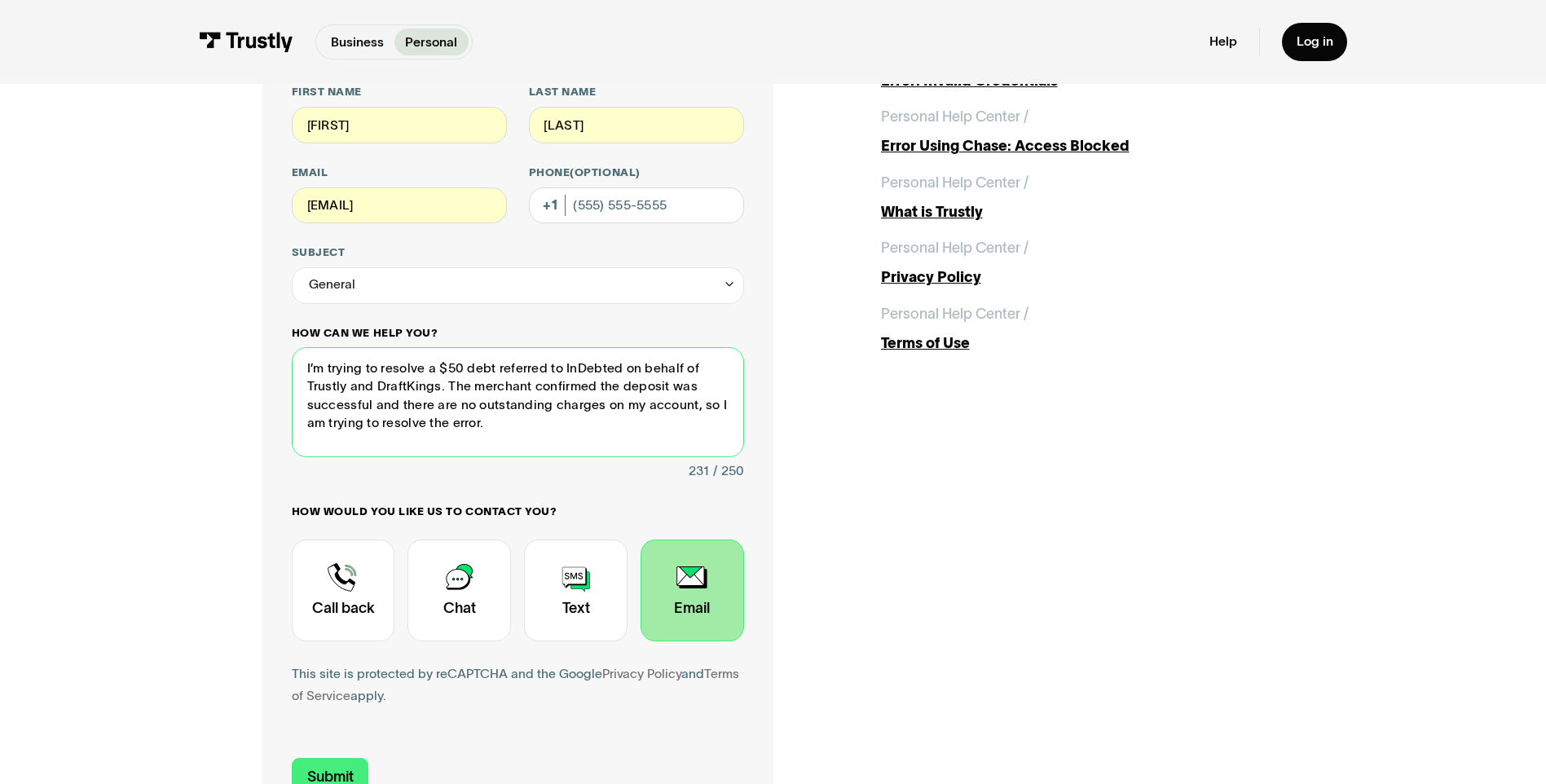 click on "I’m trying to resolve a $50 debt referred to InDebted on behalf of Trustly and DraftKings. The merchant confirmed the deposit was successful and there are no outstanding charges on my account, so I am trying to resolve the error." at bounding box center [518, 402] 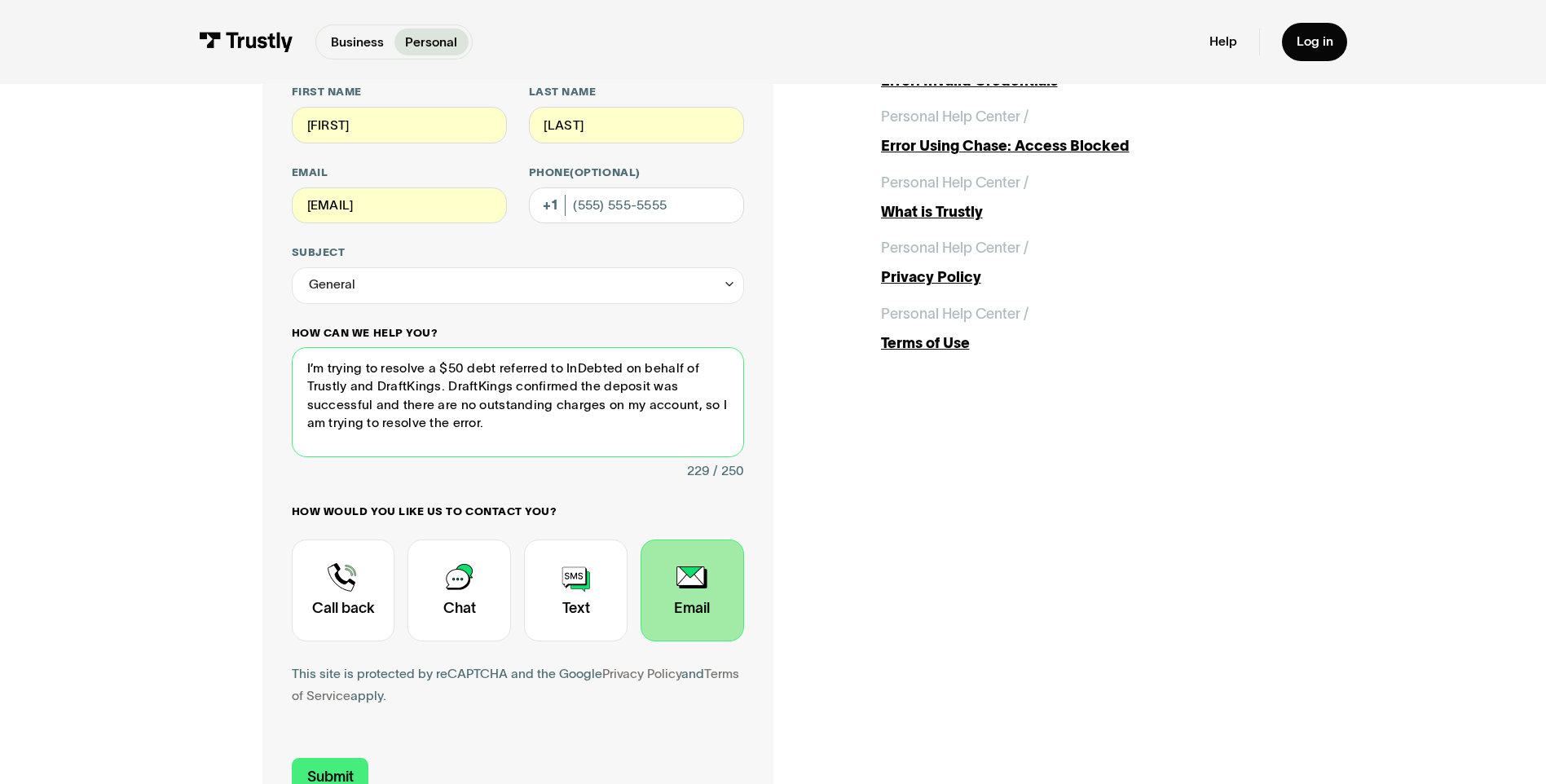 click on "I’m trying to resolve a $50 debt referred to InDebted on behalf of Trustly and DraftKings. DraftKings confirmed the deposit was successful and there are no outstanding charges on my account, so I am trying to resolve the error." at bounding box center (518, 402) 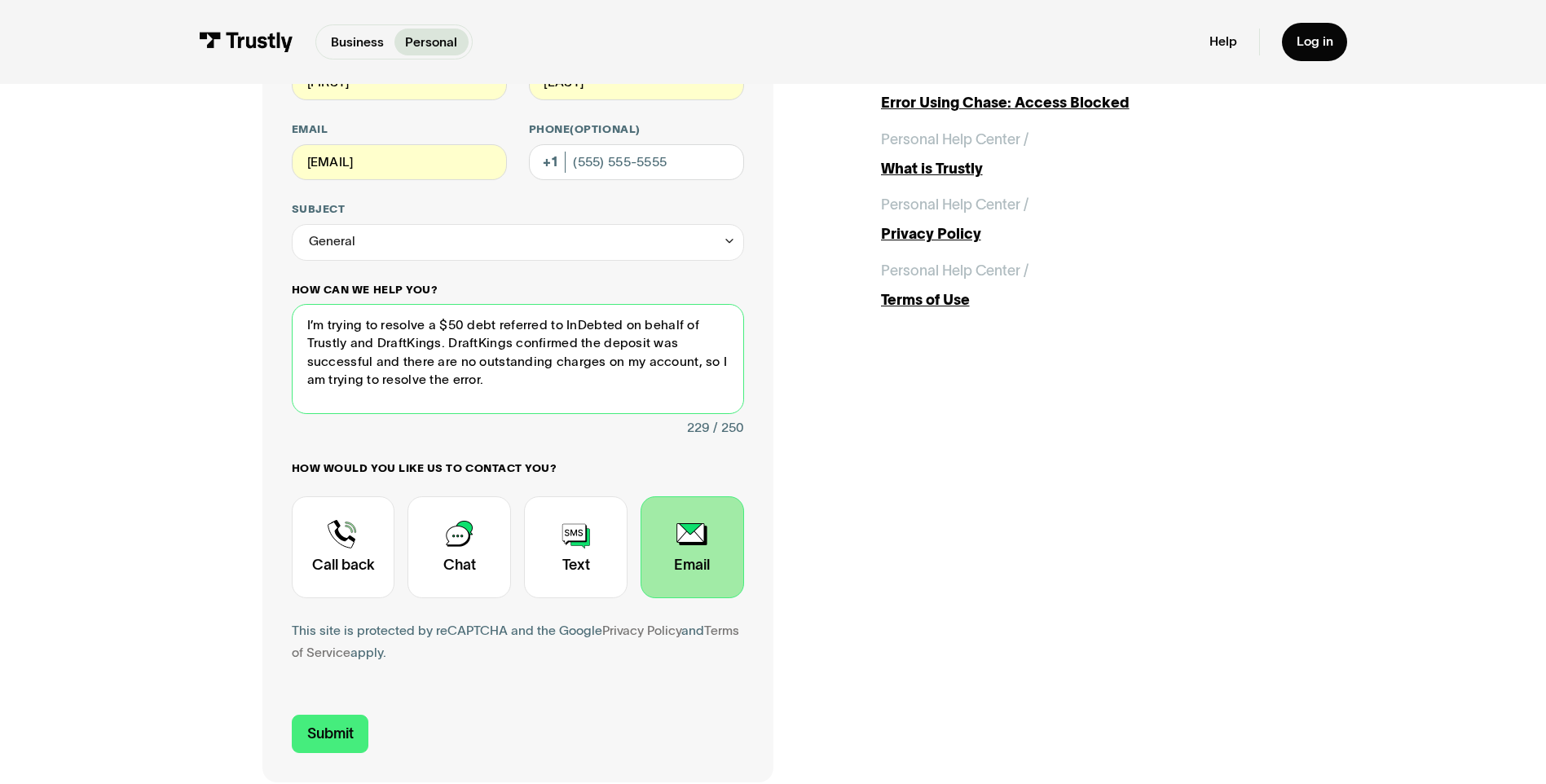 scroll, scrollTop: 244, scrollLeft: 0, axis: vertical 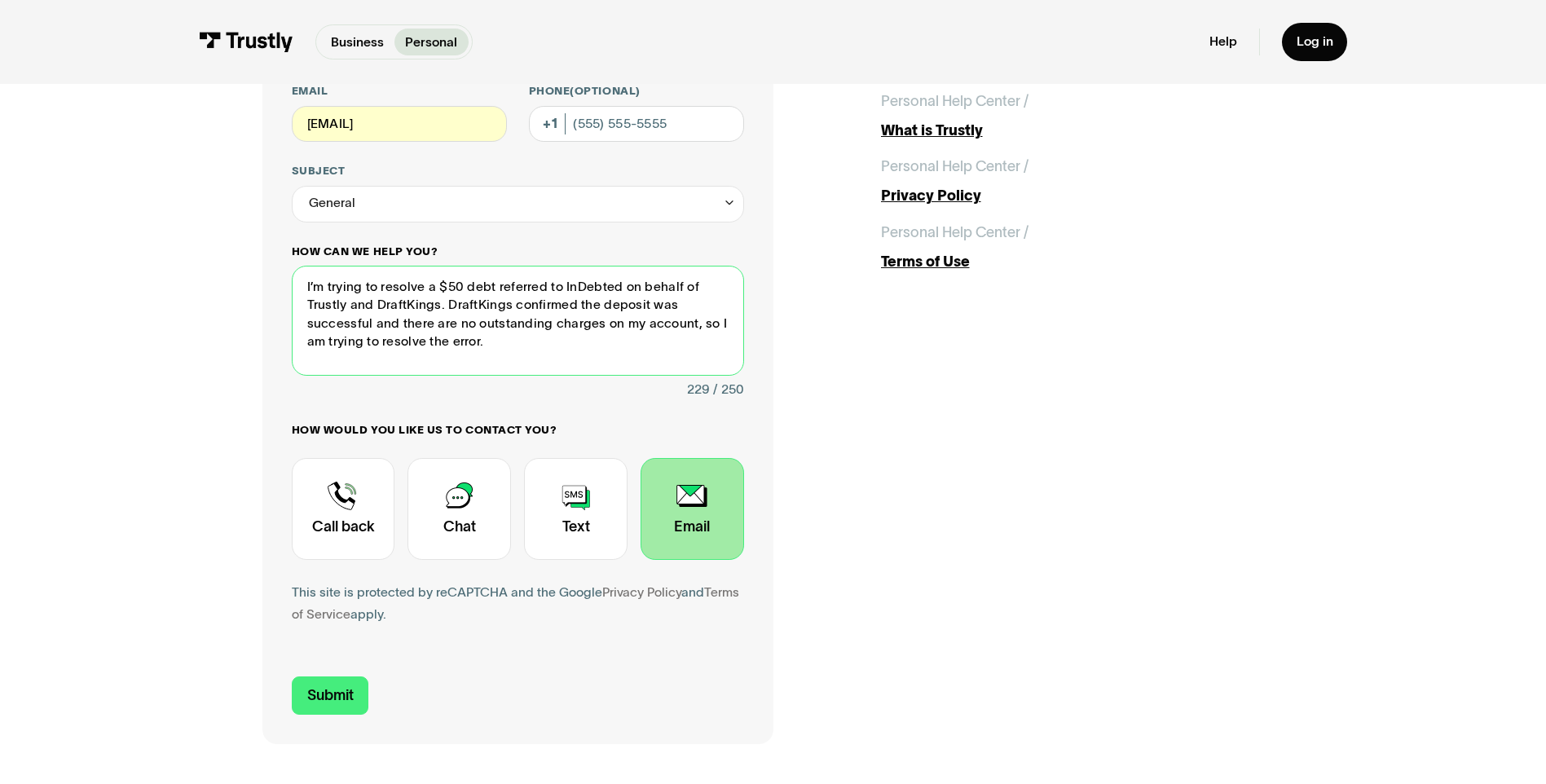 click on "I’m trying to resolve a $50 debt referred to InDebted on behalf of Trustly and DraftKings. DraftKings confirmed the deposit was successful and there are no outstanding charges on my account, so I am trying to resolve the error." at bounding box center (518, 320) 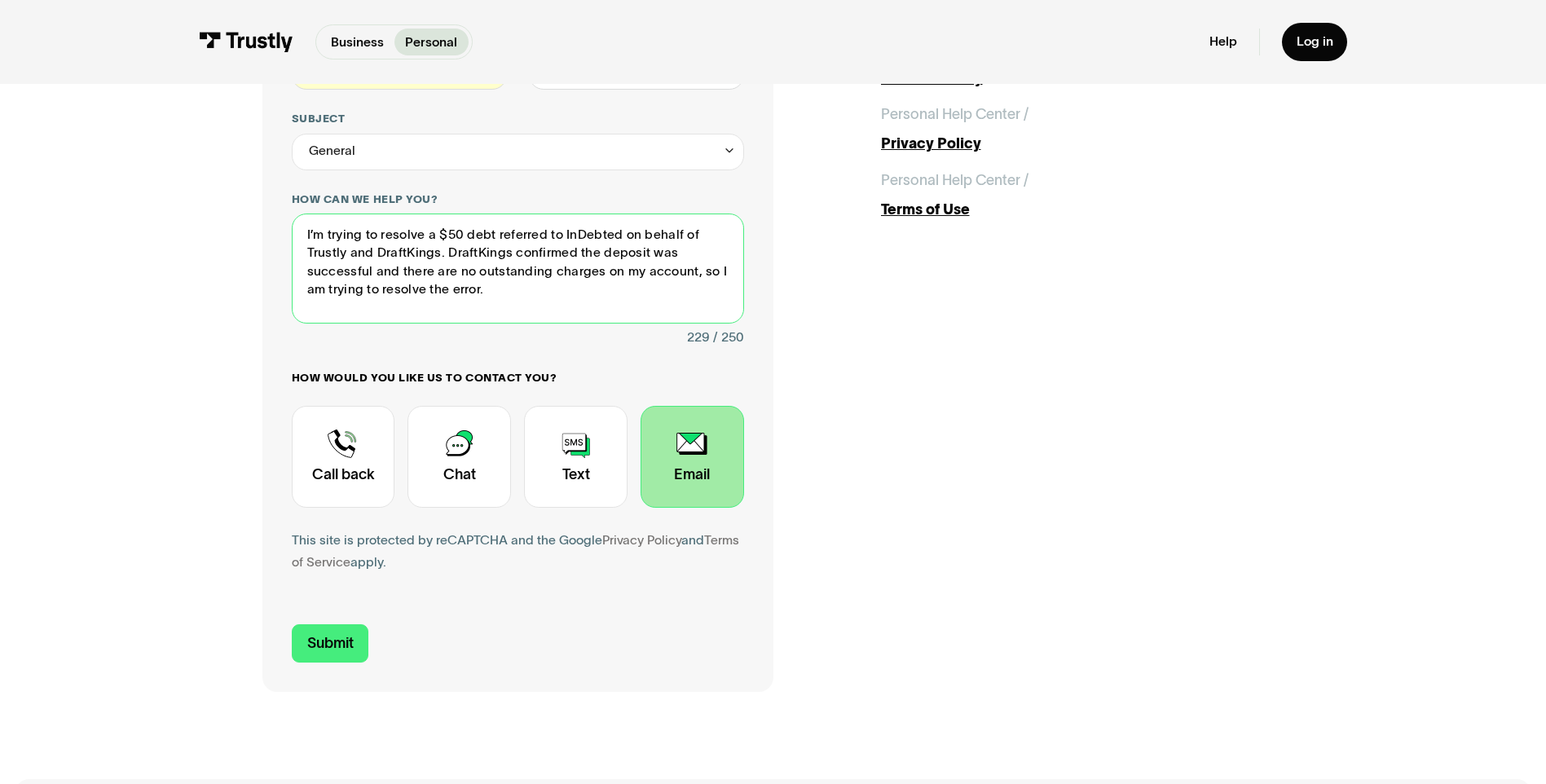 scroll, scrollTop: 326, scrollLeft: 0, axis: vertical 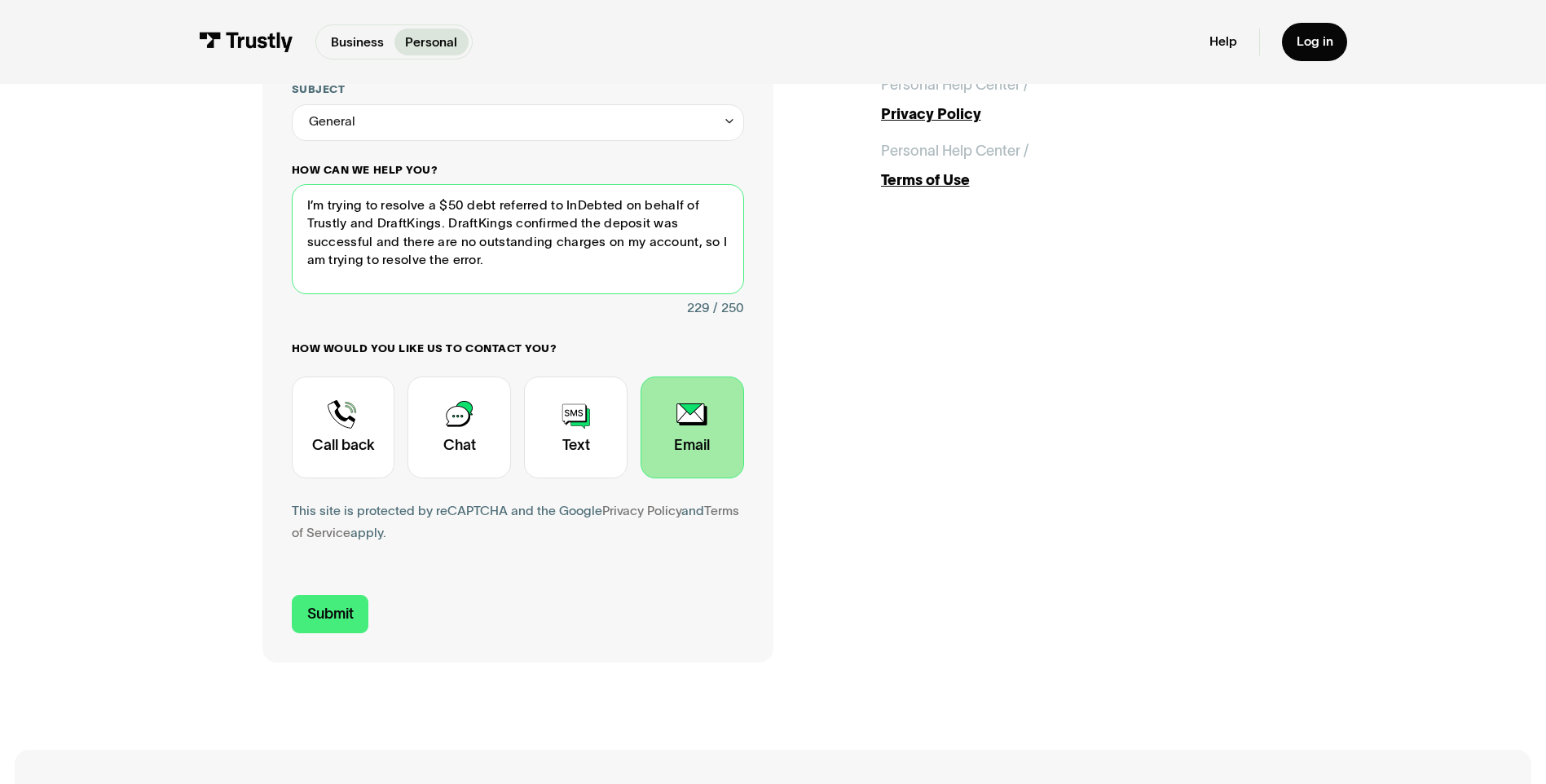 click on "I’m trying to resolve a $50 debt referred to InDebted on behalf of Trustly and DraftKings. DraftKings confirmed the deposit was successful and there are no outstanding charges on my account, so I am trying to resolve the error." at bounding box center (518, 239) 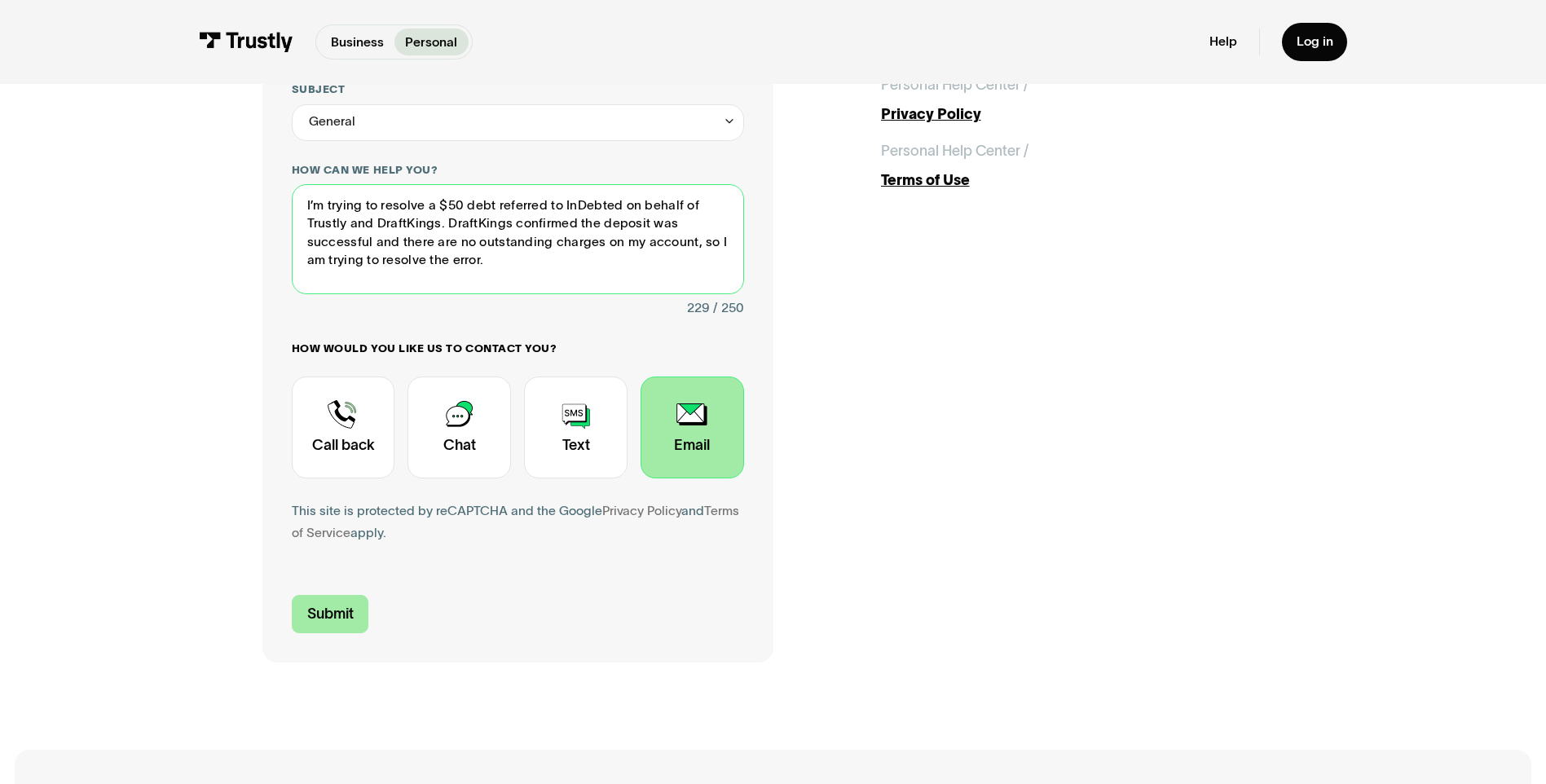 type on "I’m trying to resolve a $50 debt referred to InDebted on behalf of Trustly and DraftKings. DraftKings confirmed the deposit was successful and there are no outstanding charges on my account, so I am trying to resolve the error." 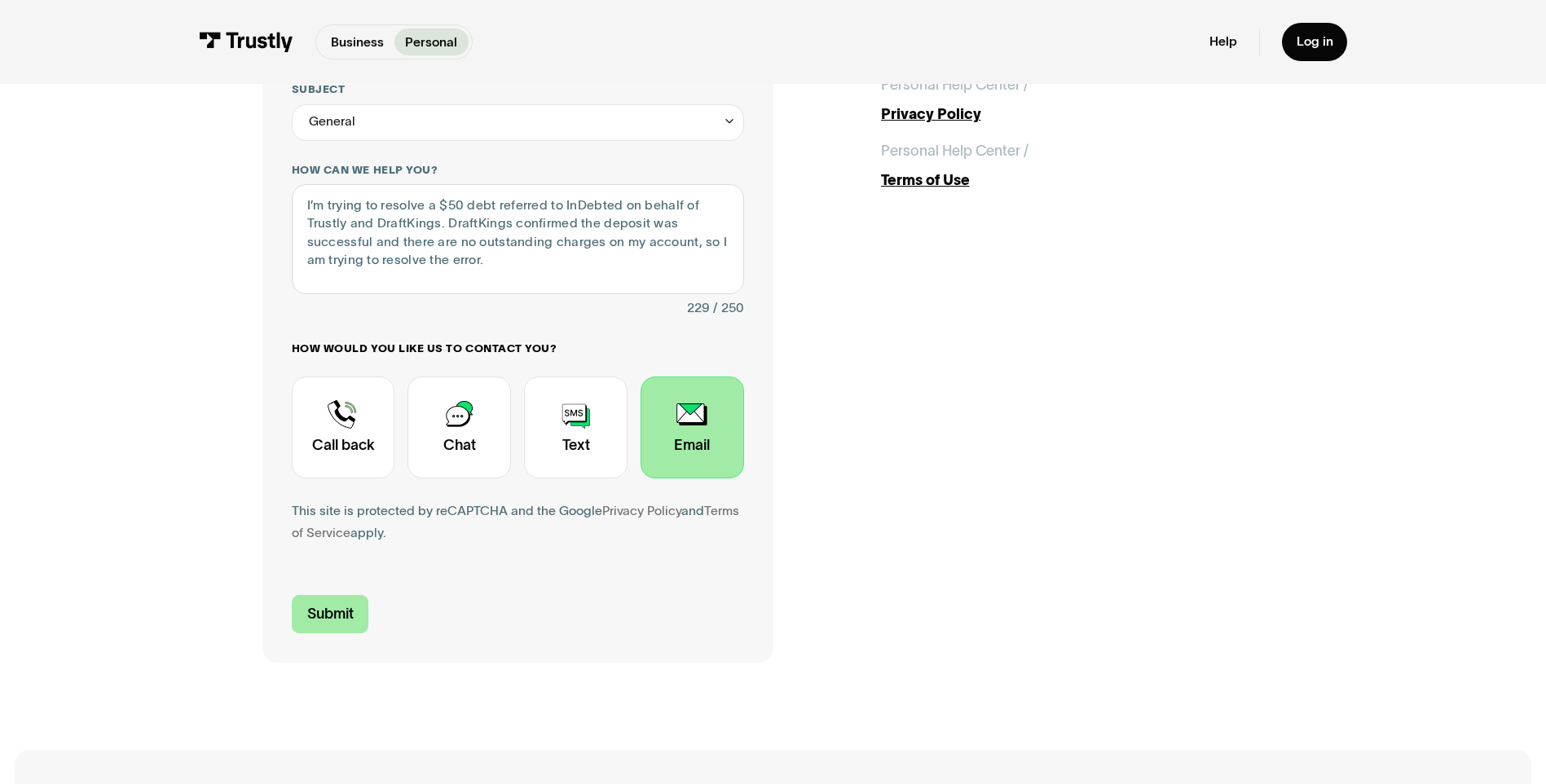 click on "Submit" at bounding box center [330, 614] 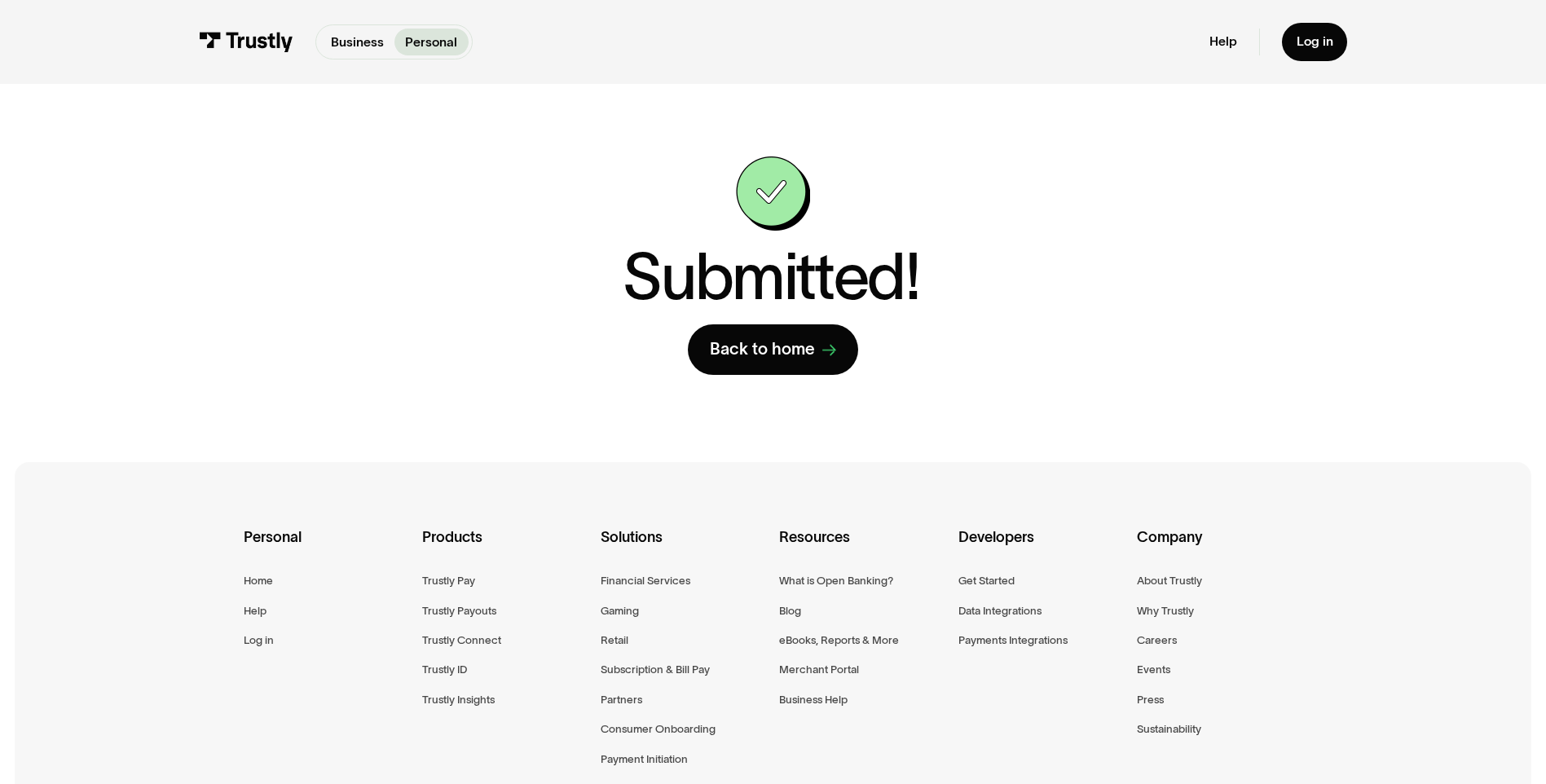 scroll, scrollTop: 0, scrollLeft: 0, axis: both 